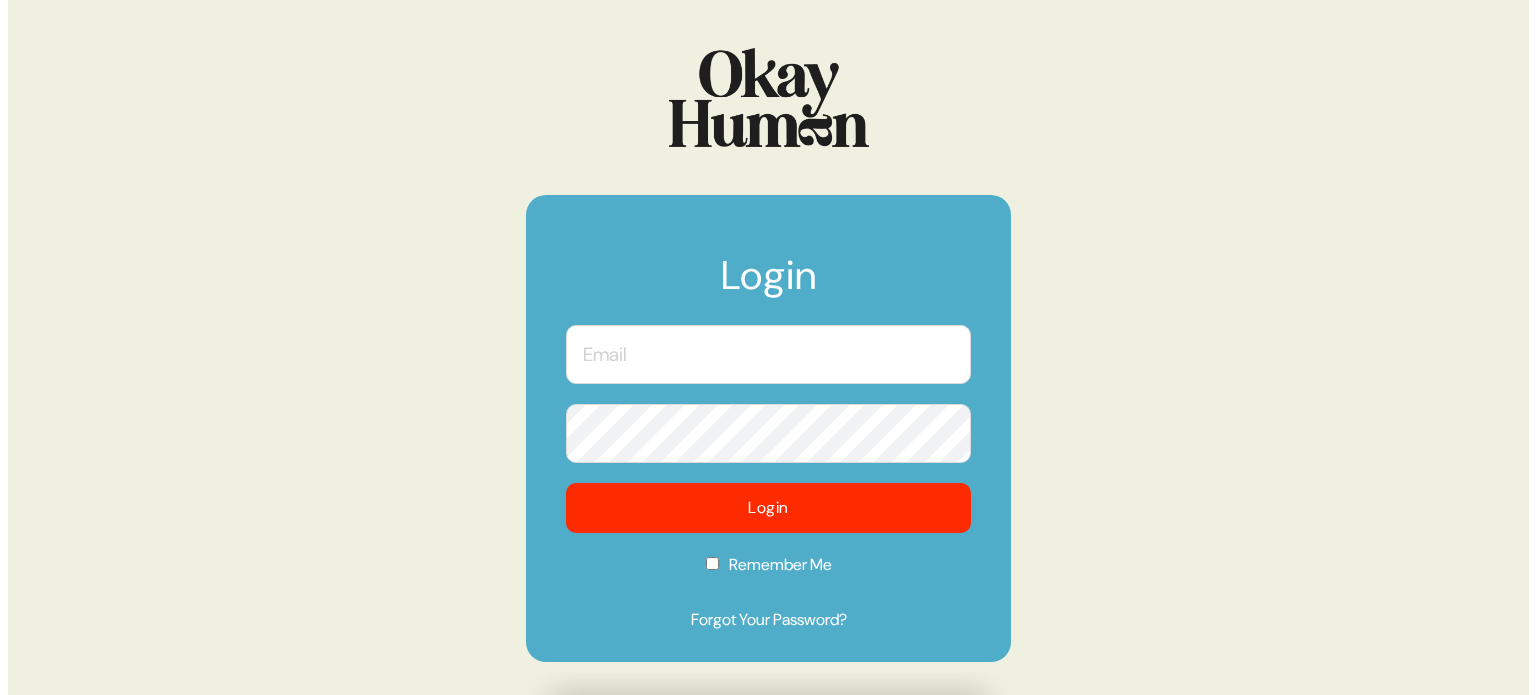 scroll, scrollTop: 0, scrollLeft: 0, axis: both 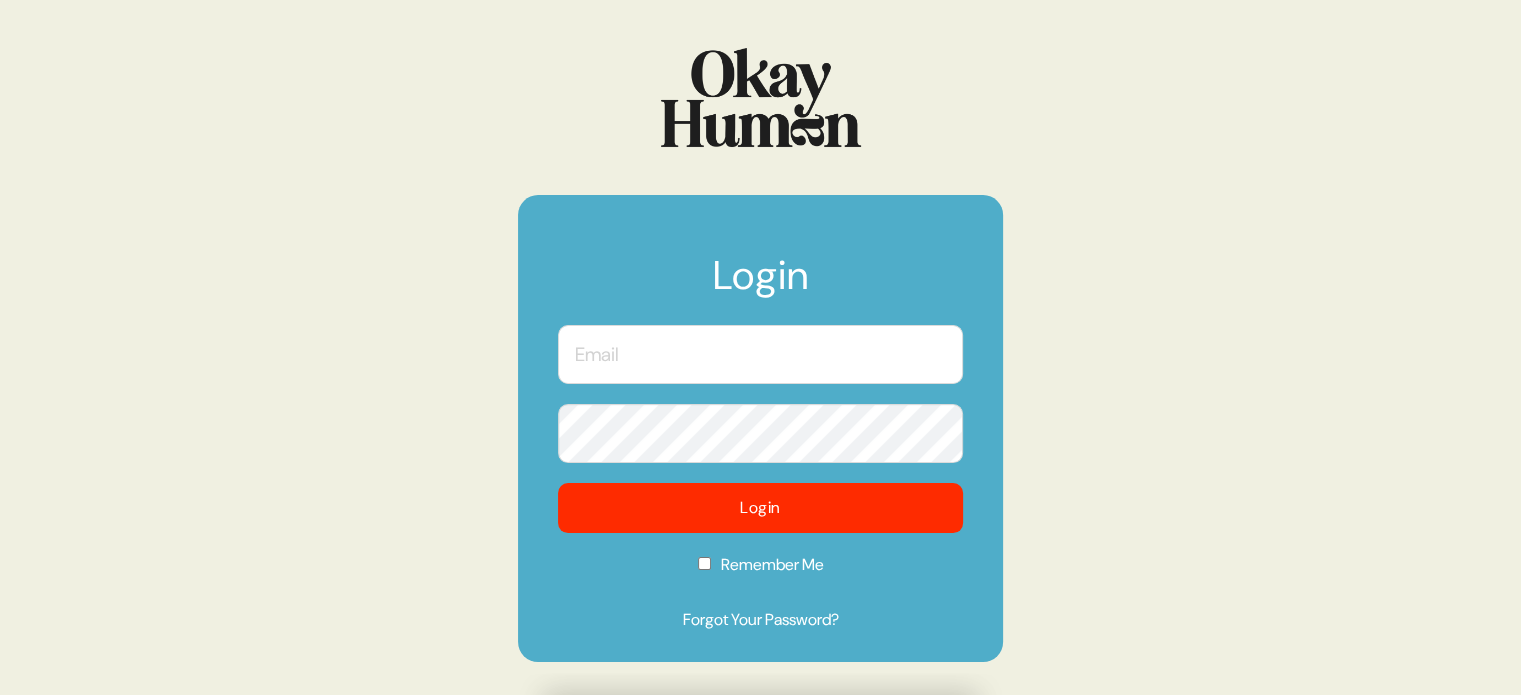 click at bounding box center (760, 354) 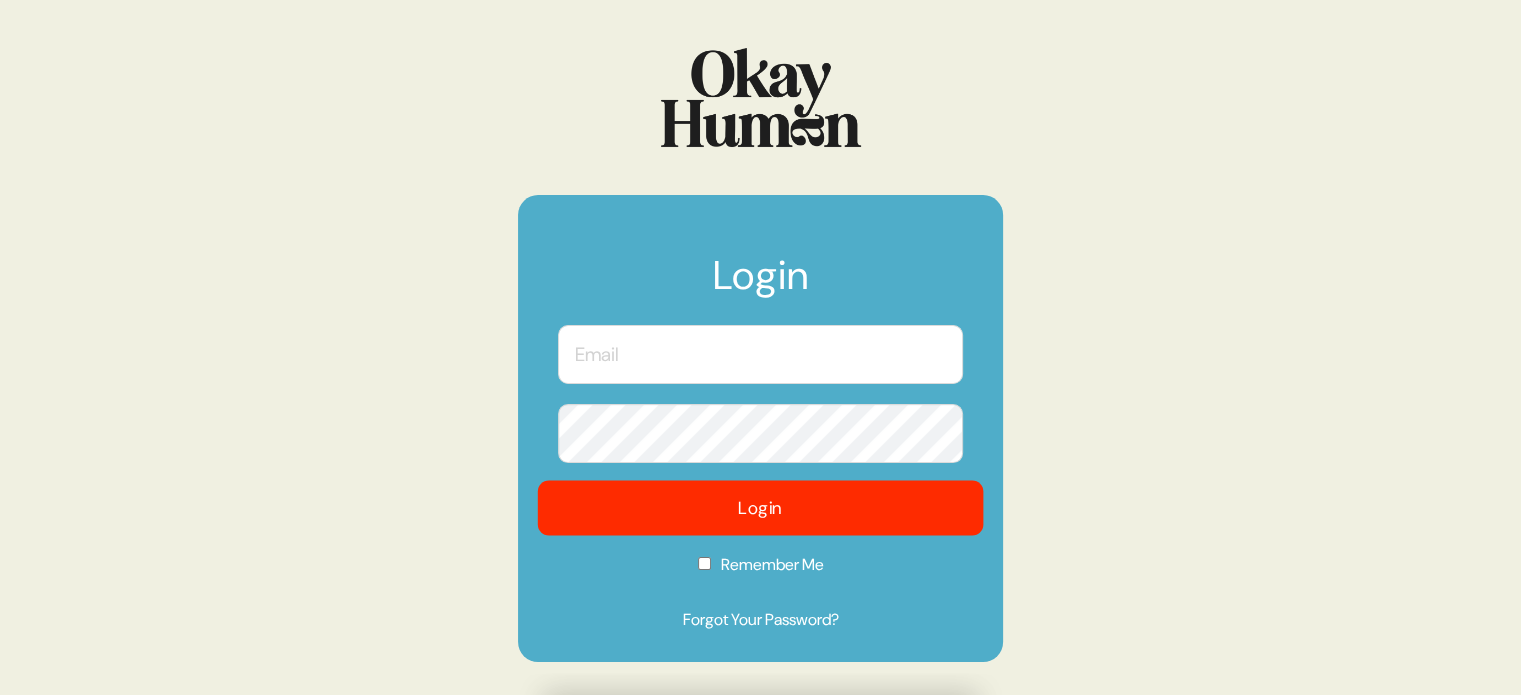 click on "Login" at bounding box center (761, 507) 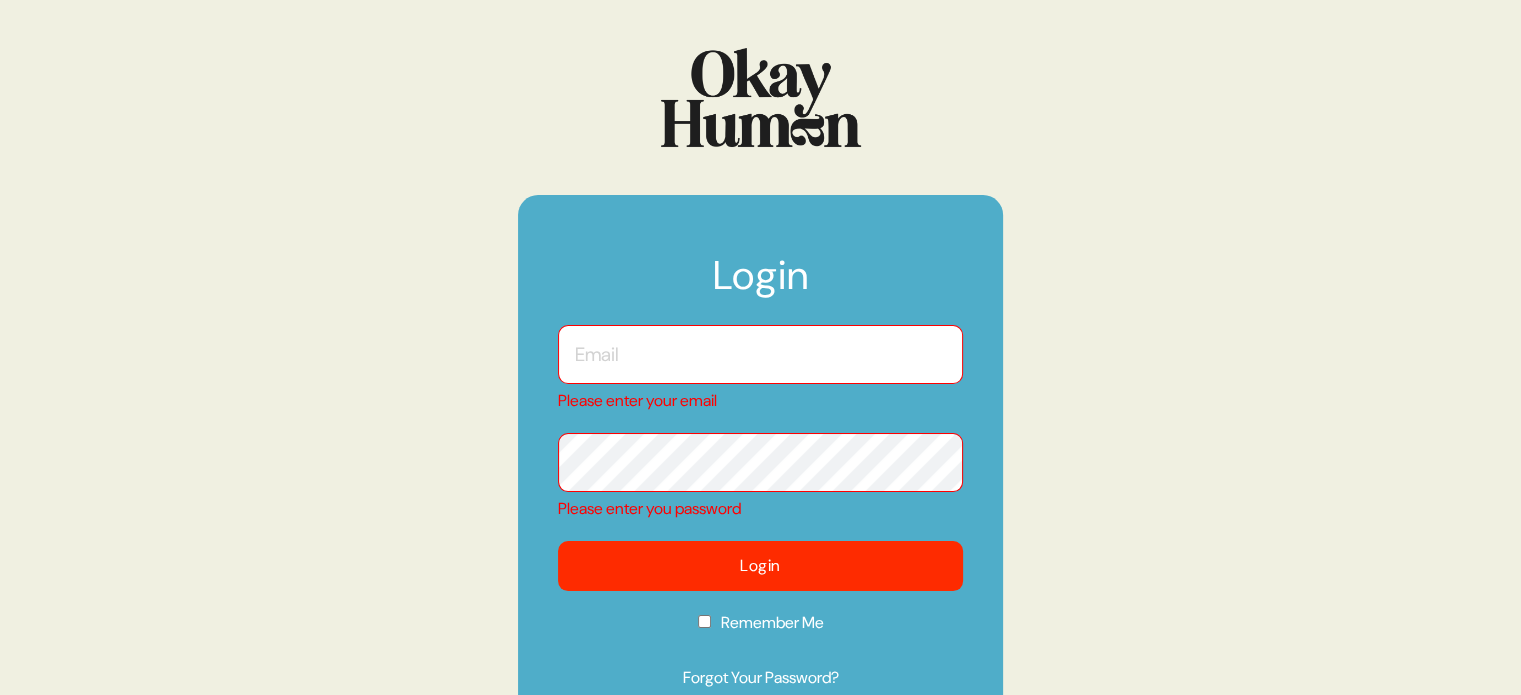 click on "Login Please enter your email Please enter you password Login Remember Me Forgot Your Password?" at bounding box center [760, 457] 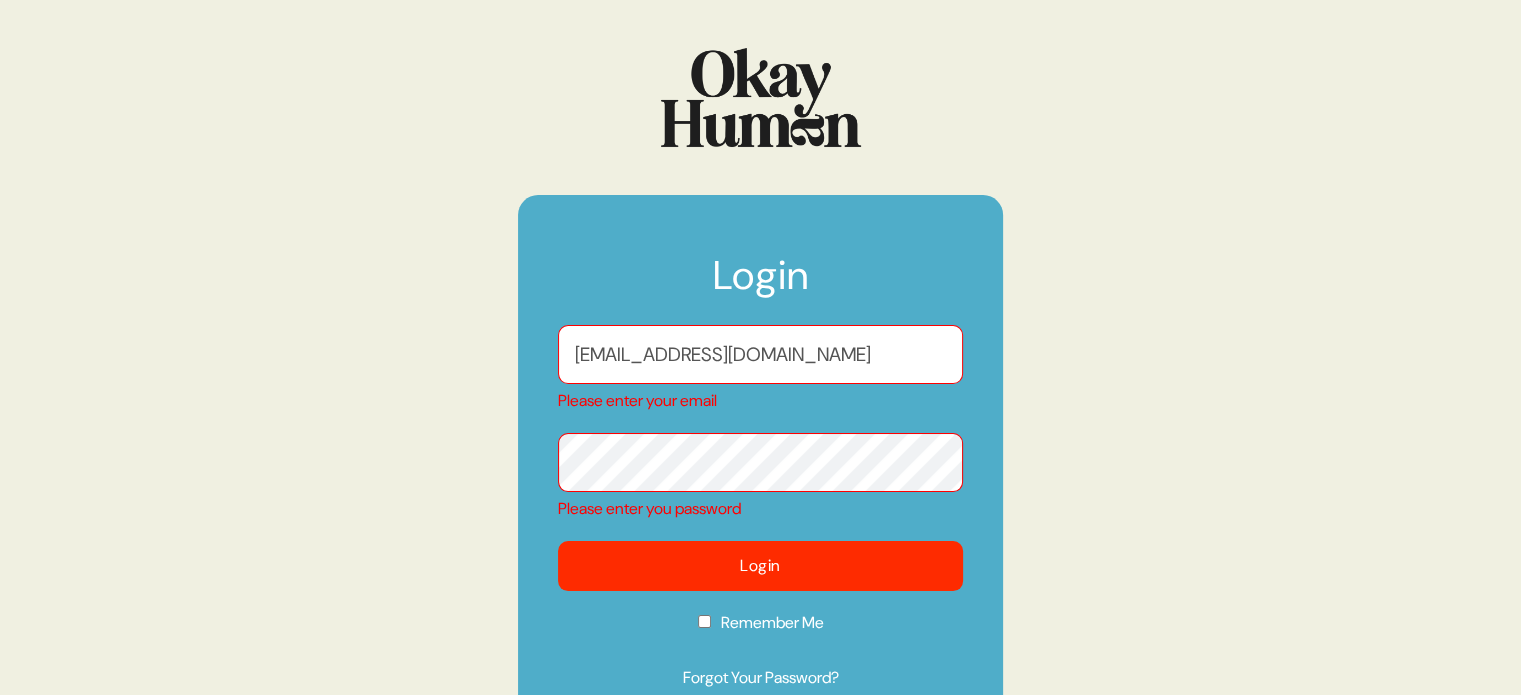 checkbox on "true" 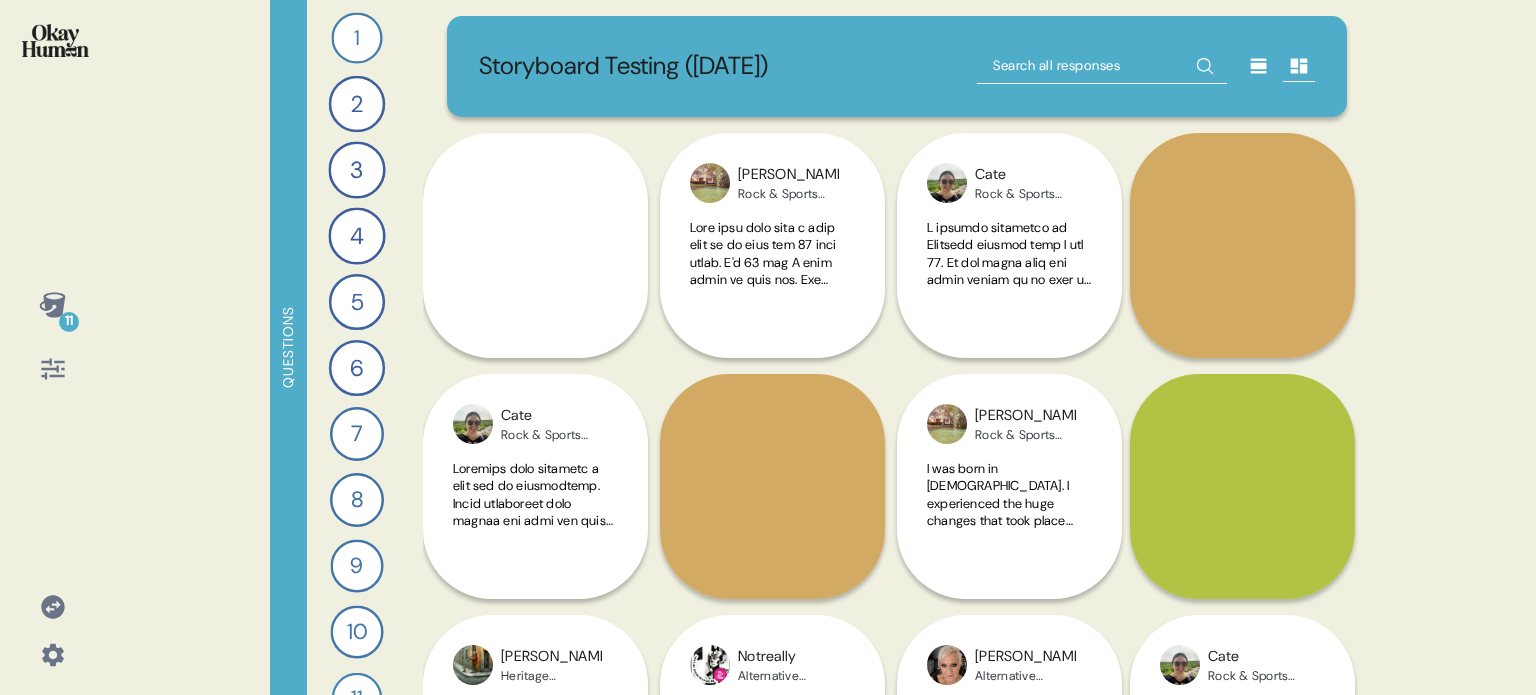 click 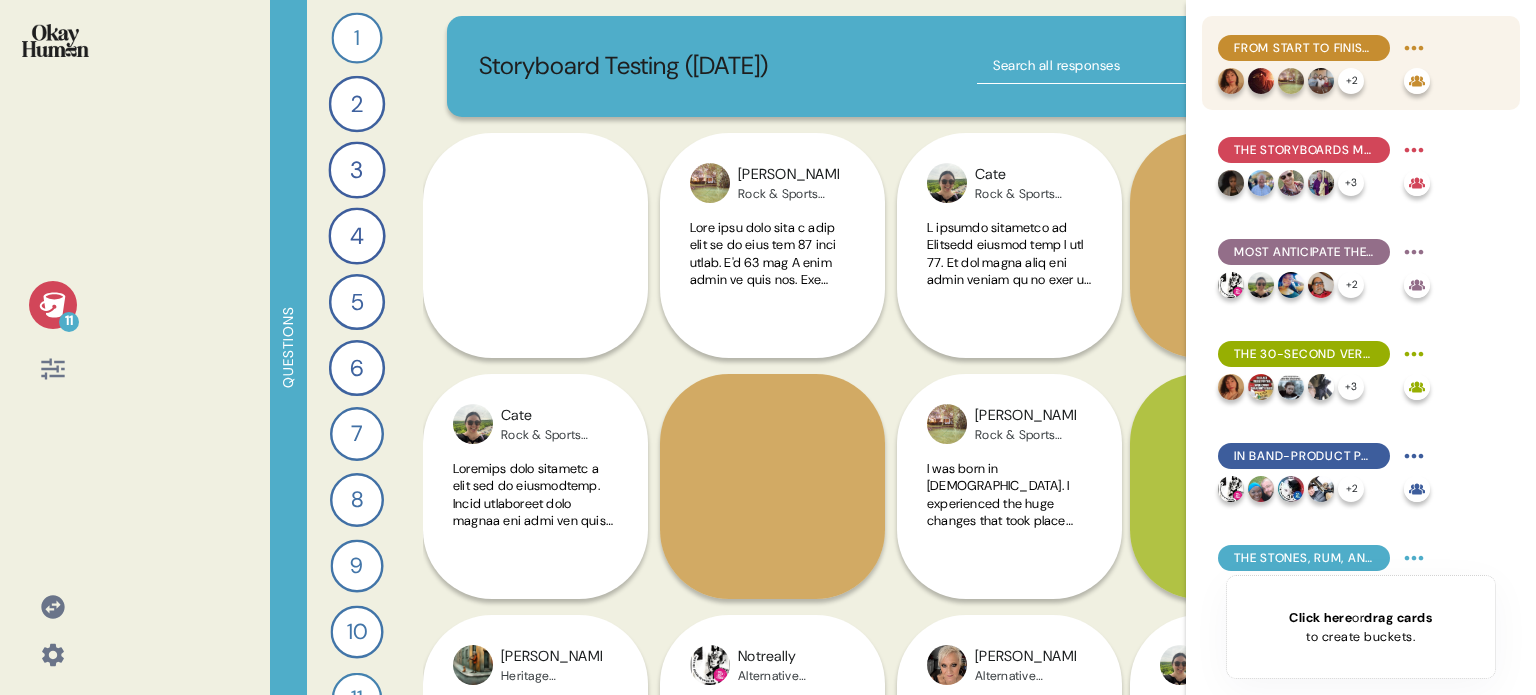 click on "From start to finish, the vast majority of respondents were excited about Crossfire Hurricane." at bounding box center [1304, 48] 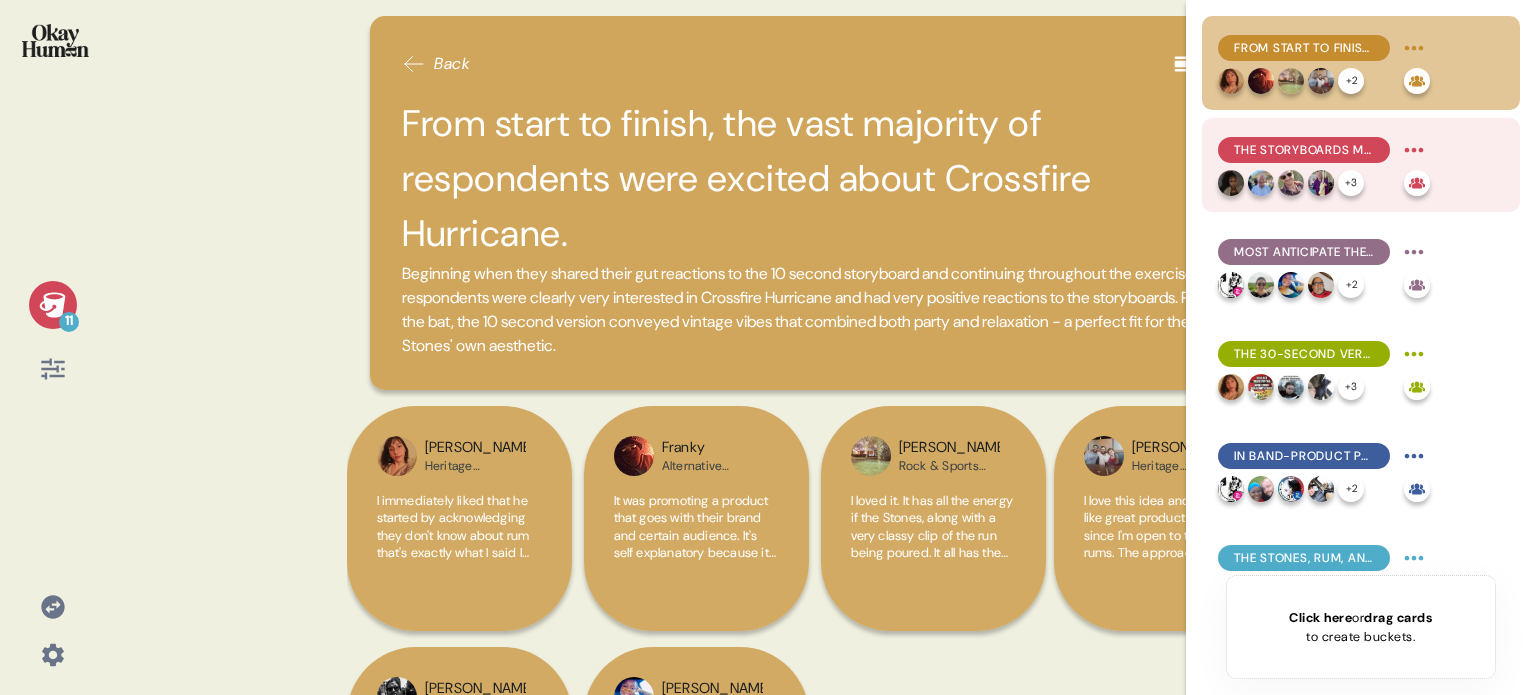 click on "The storyboards make rum seem like a natural next step for the Rolling Stones." at bounding box center (1304, 150) 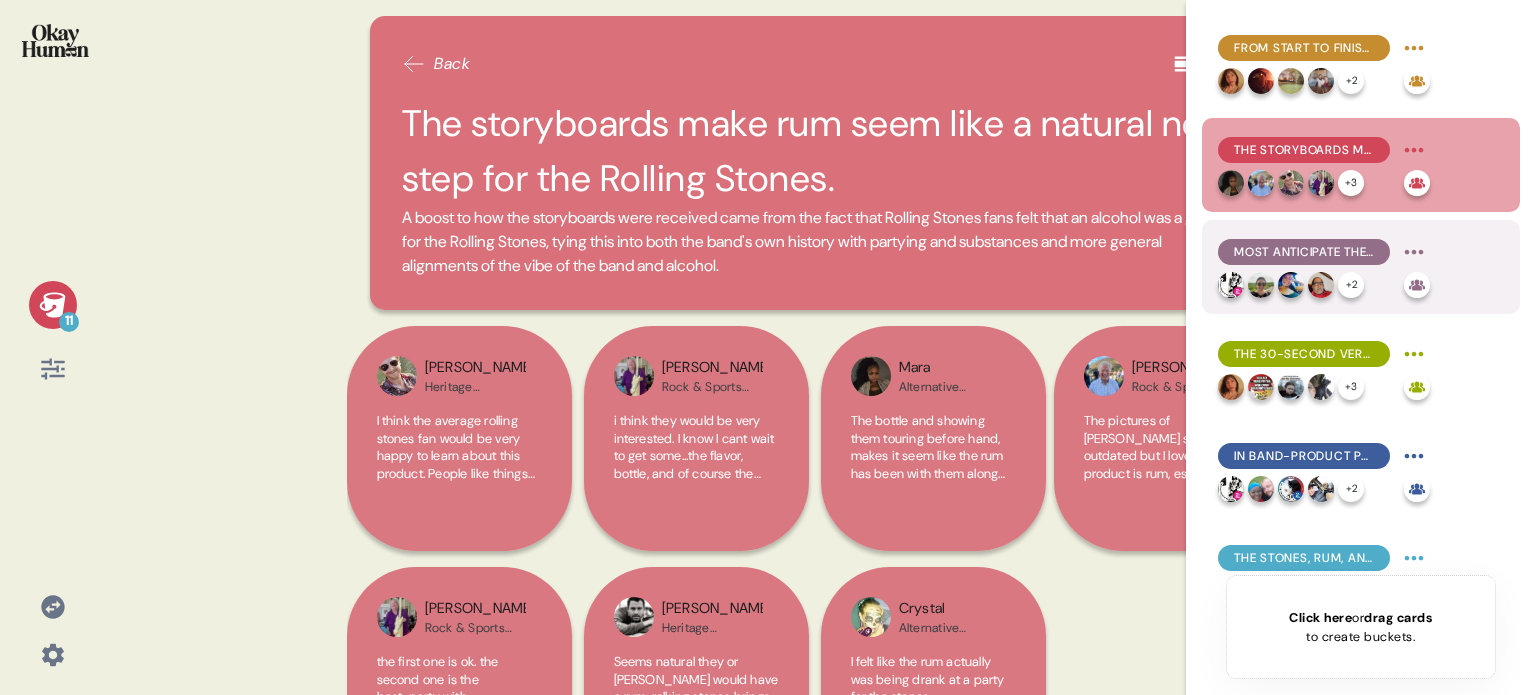 click on "Most anticipate the average fan will be very interested in Crossfire Hurricane based on the storyboards." at bounding box center (1304, 252) 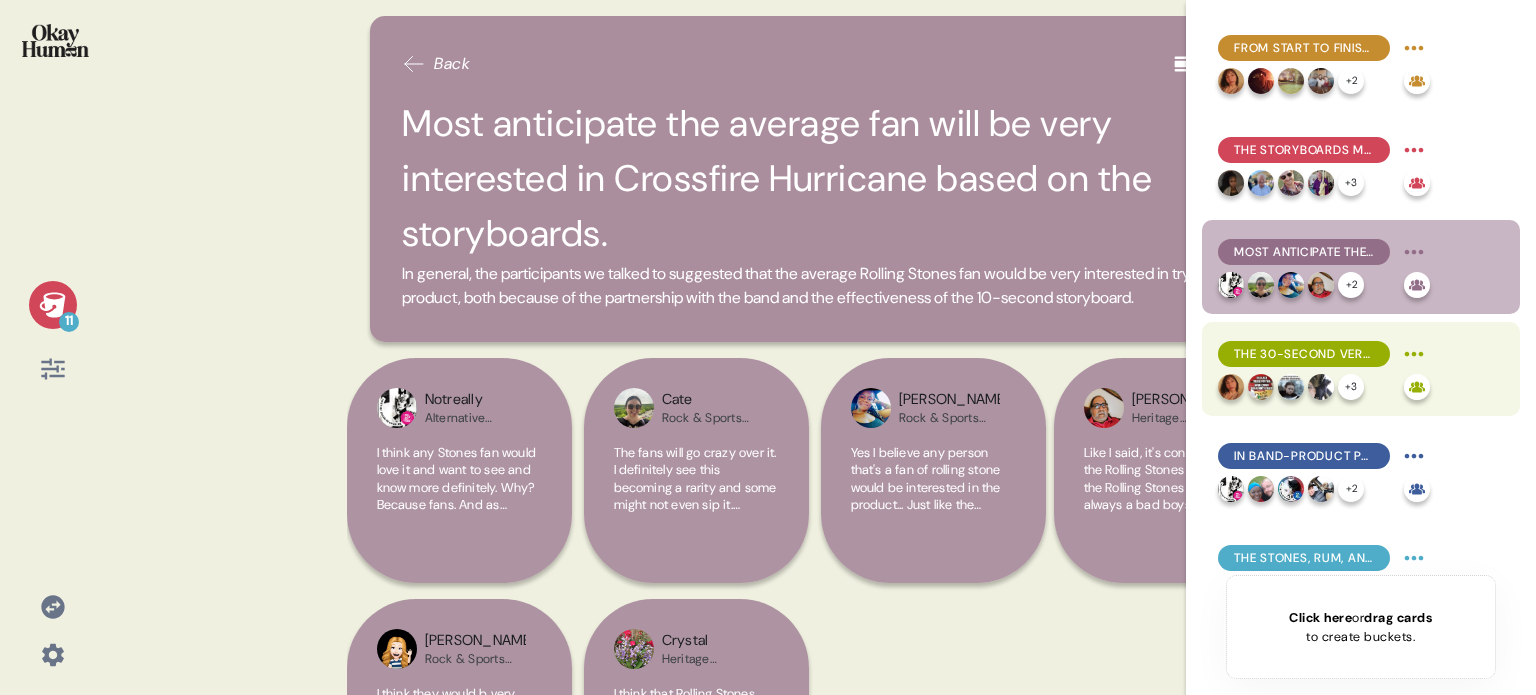 click on "The 30-second version tells a more cohesive story, particularly bringing out the Jamaica focus." at bounding box center [1304, 354] 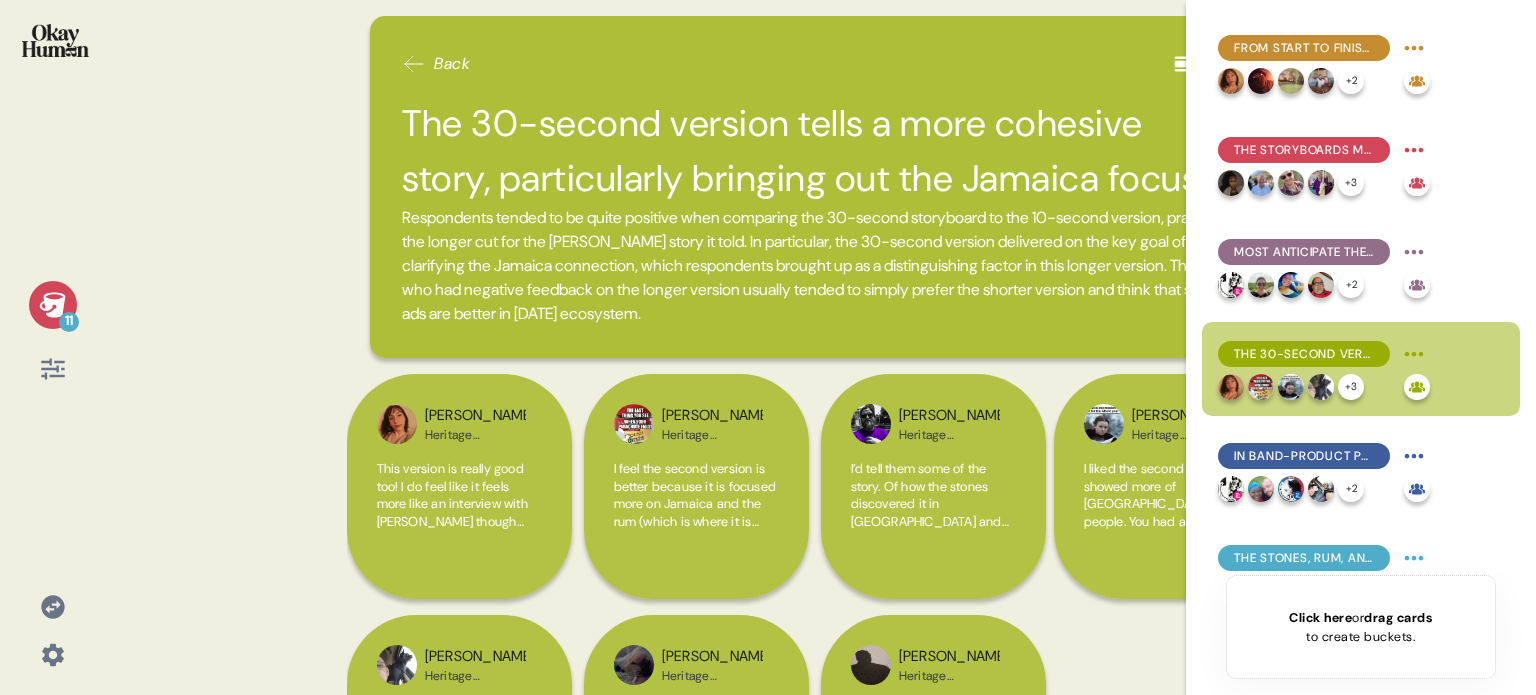 click 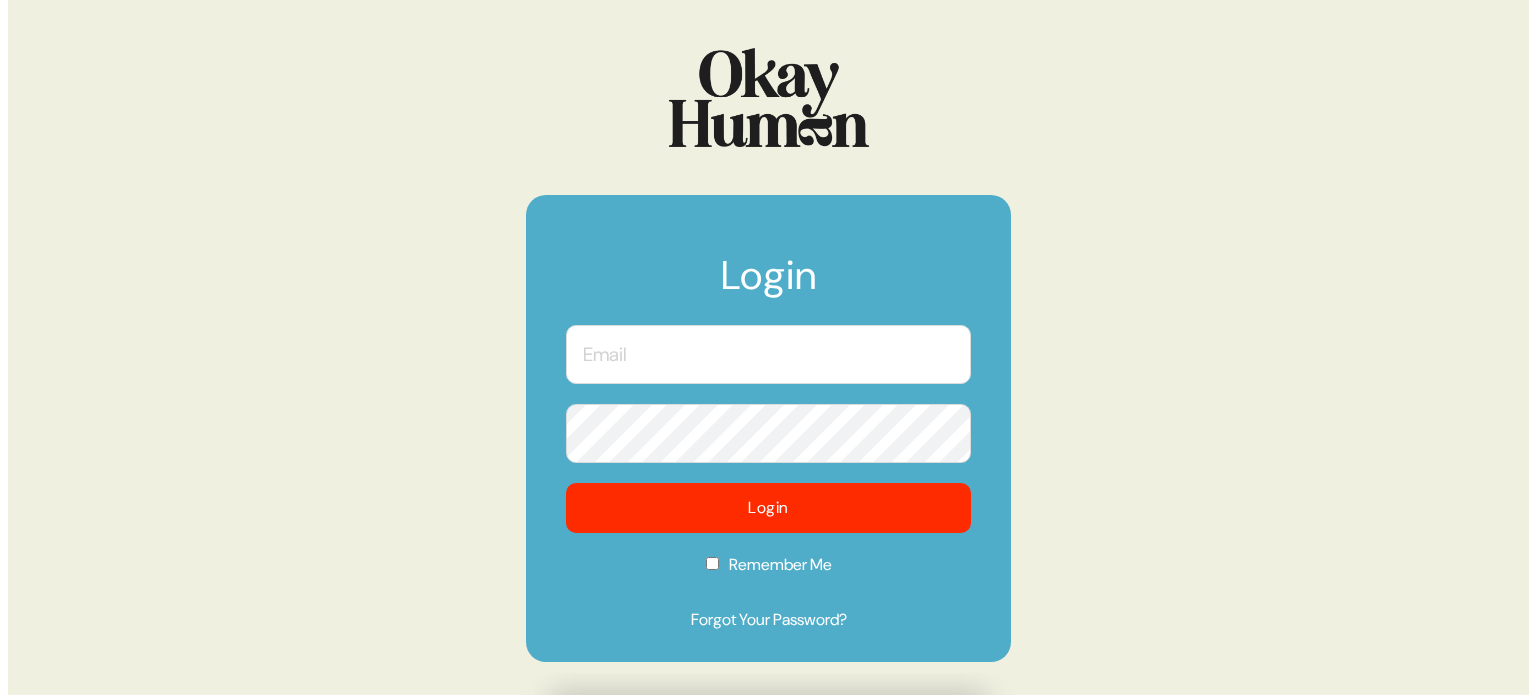scroll, scrollTop: 0, scrollLeft: 0, axis: both 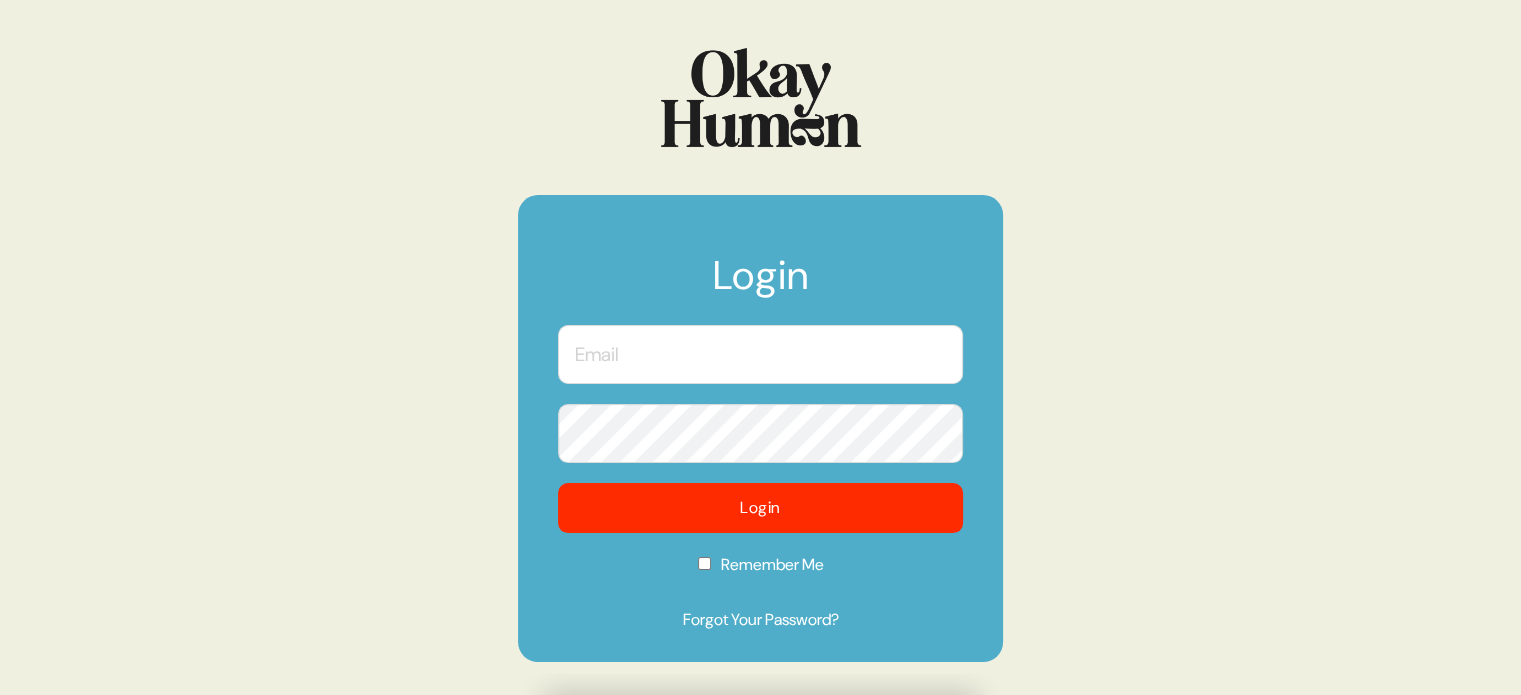 click at bounding box center (760, 354) 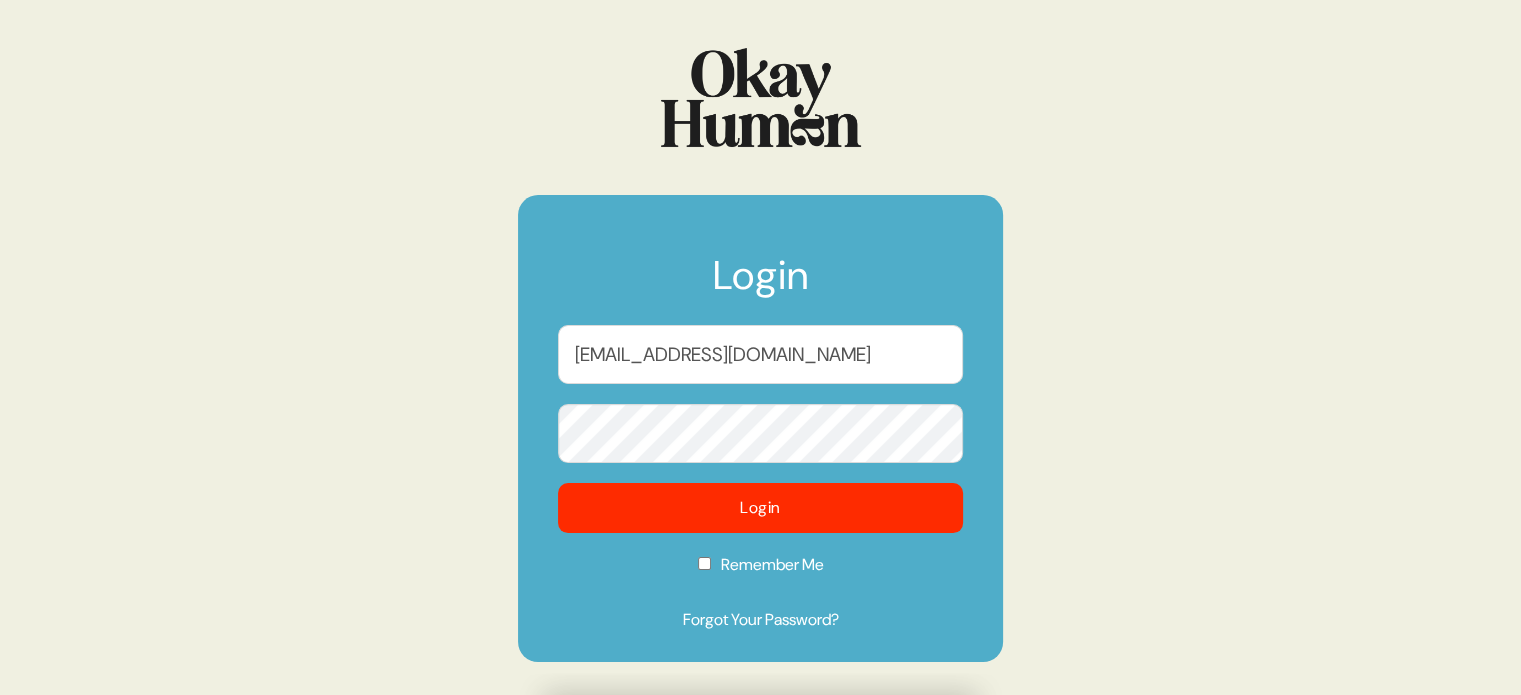 checkbox on "true" 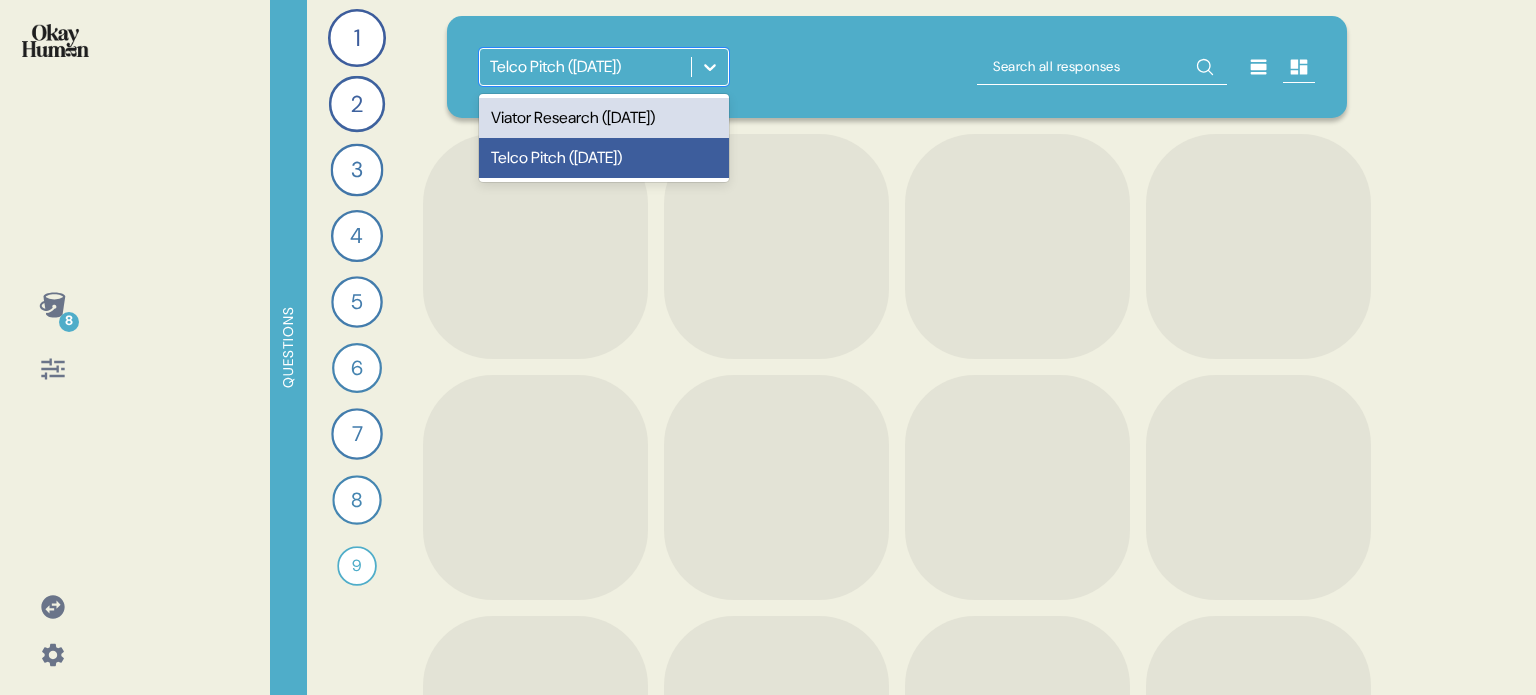 click 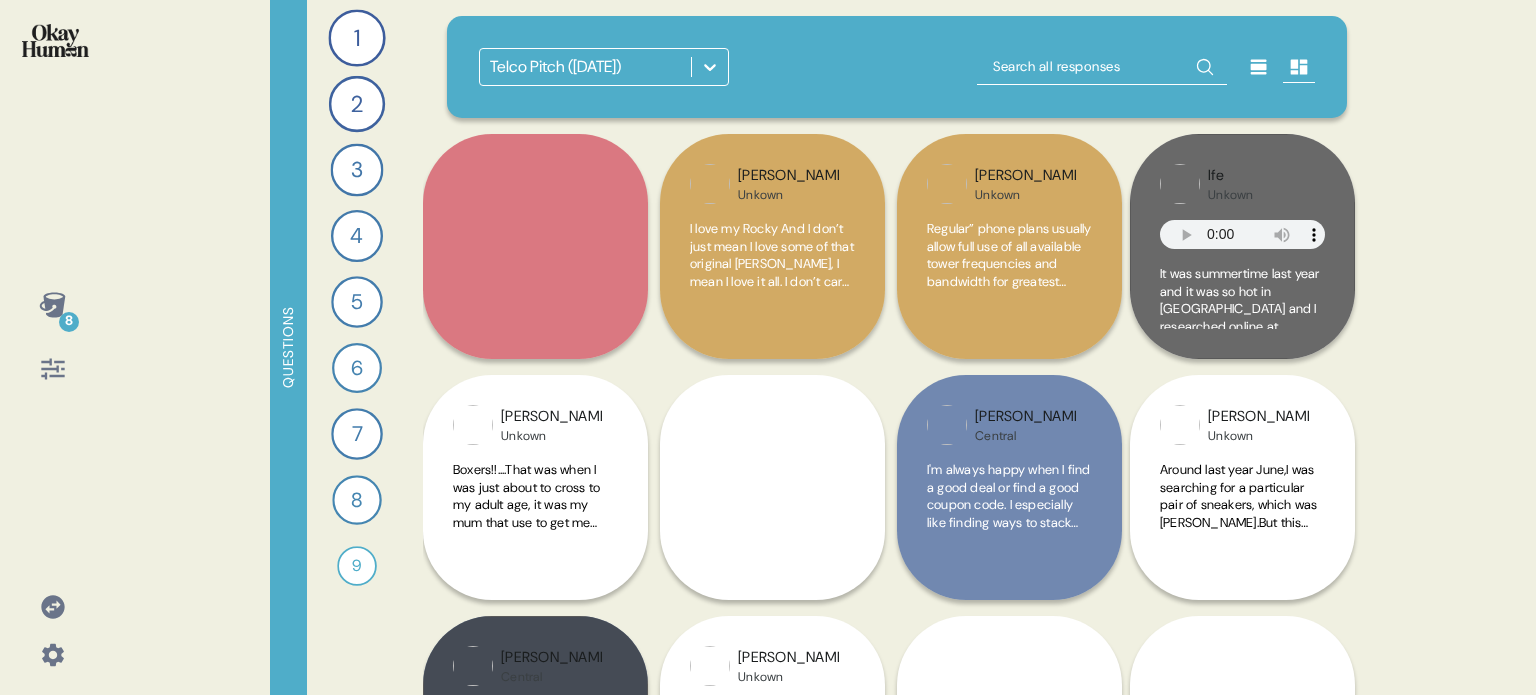 click at bounding box center [710, 67] 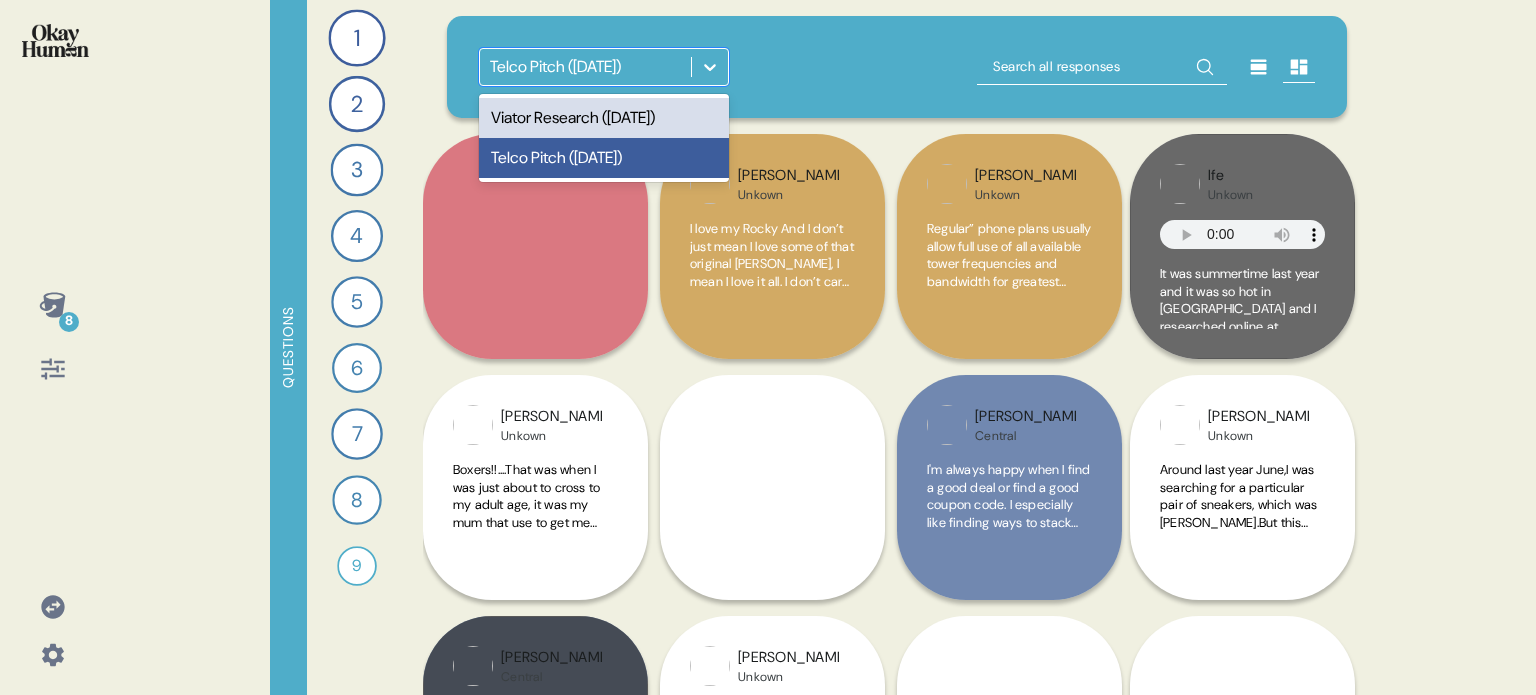 click on "Viator Research (Nov. 2023)" at bounding box center (604, 118) 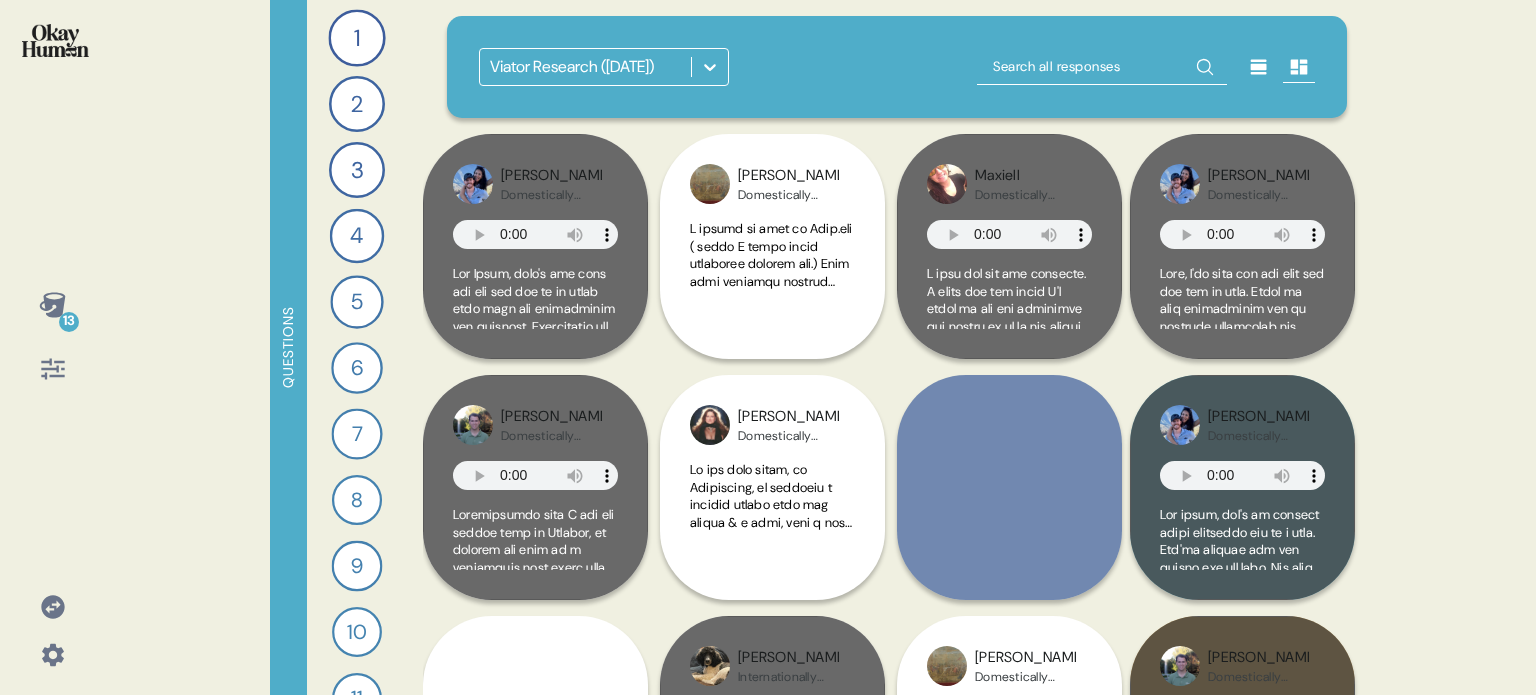click 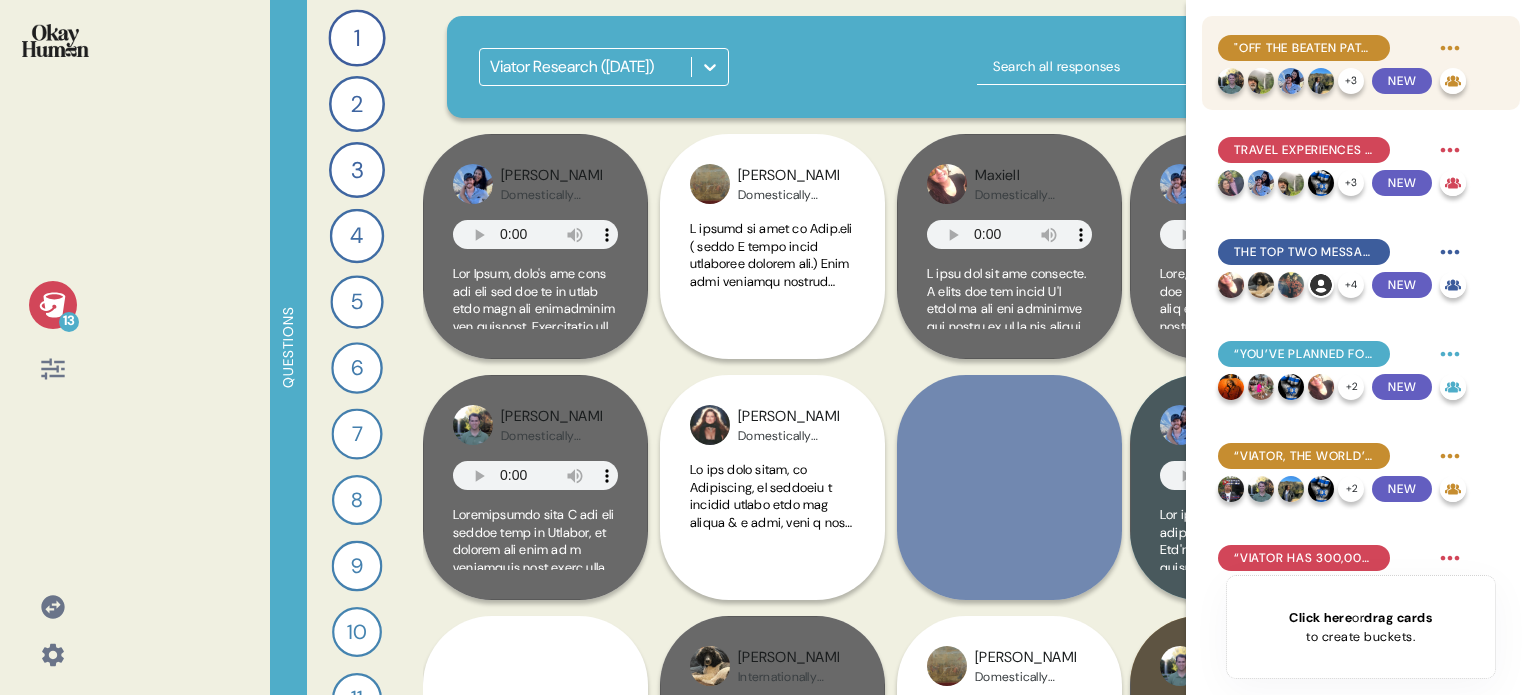 click on ""Off the beaten path" experiences and a window into "normal life in a place" are what make travel most memorable and meaningful." at bounding box center [1304, 48] 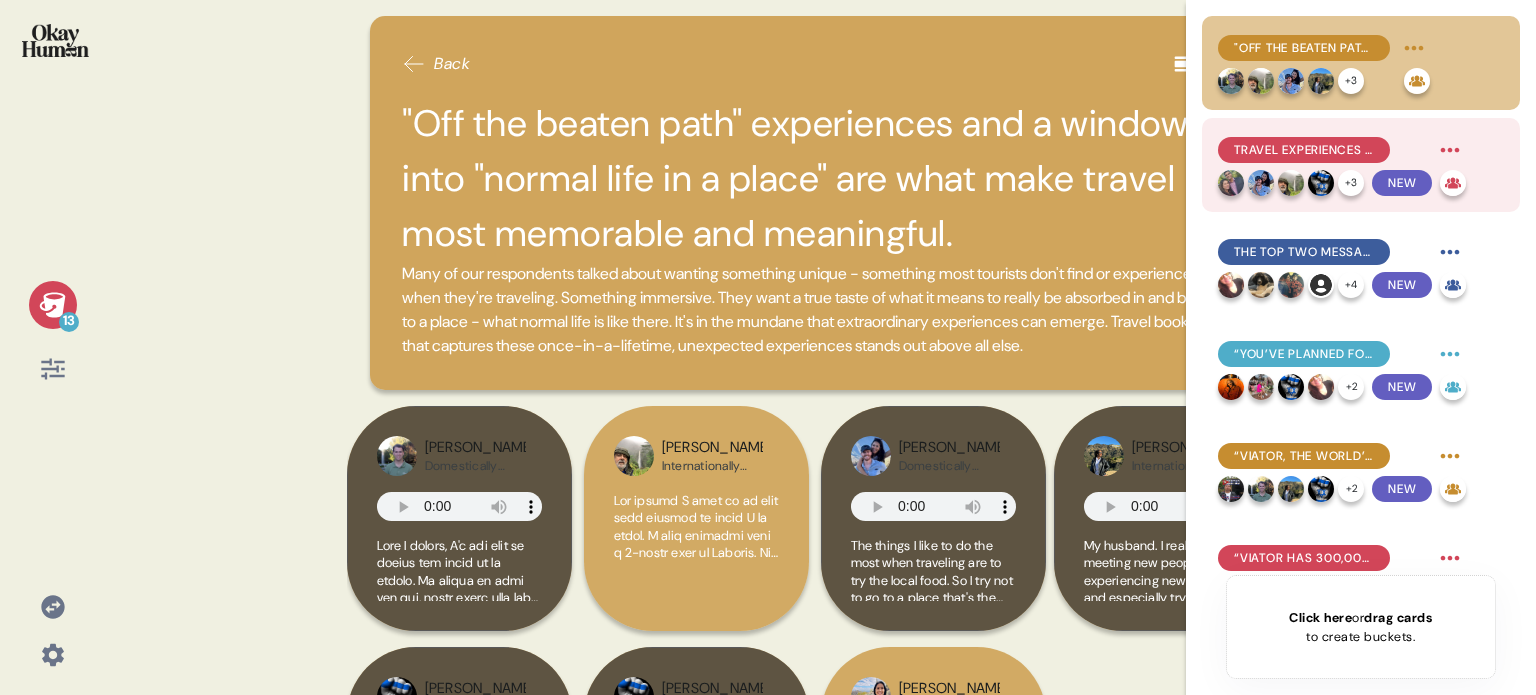 click on "Travel experiences are the expected highlights of a trip, and a place should have many options, but spontaneous surprises also make a trip." at bounding box center [1304, 150] 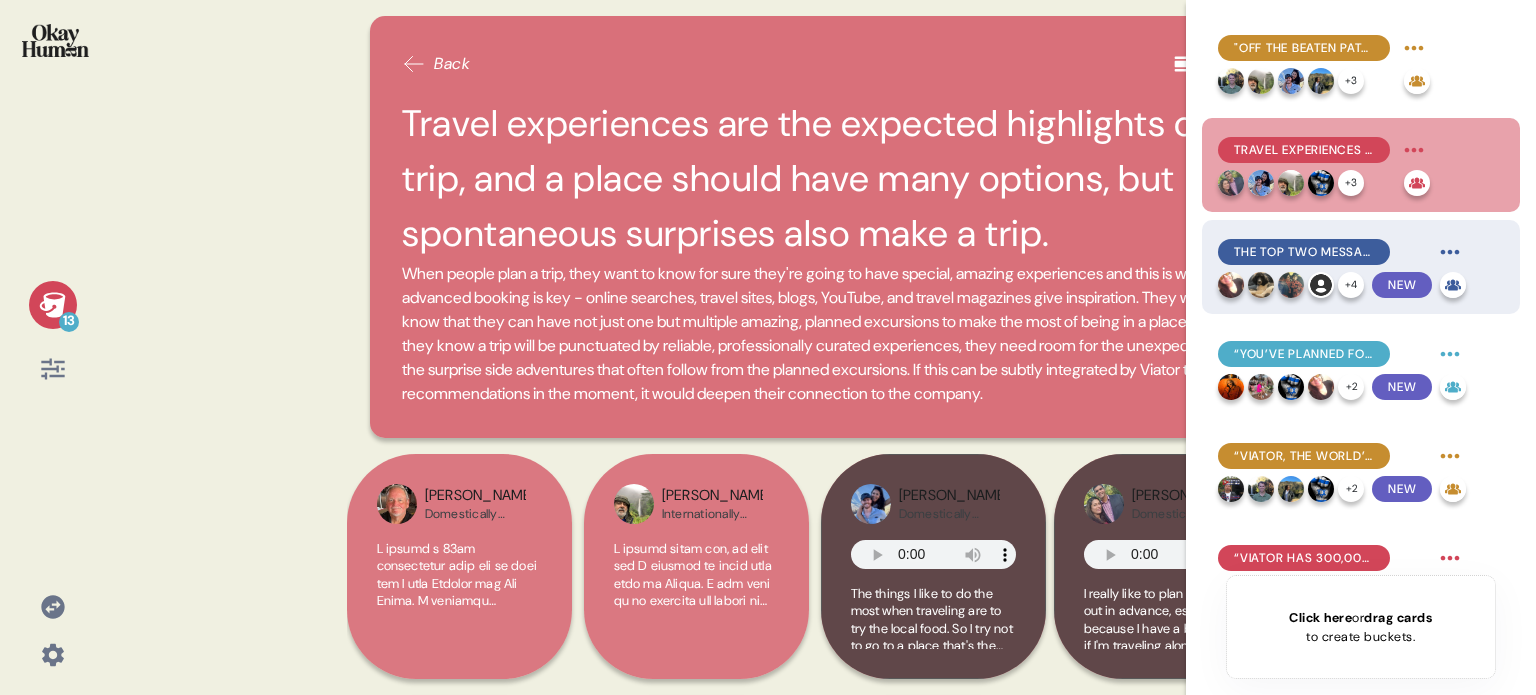 click on "The top two messages are concrete and inclusive." at bounding box center [1304, 252] 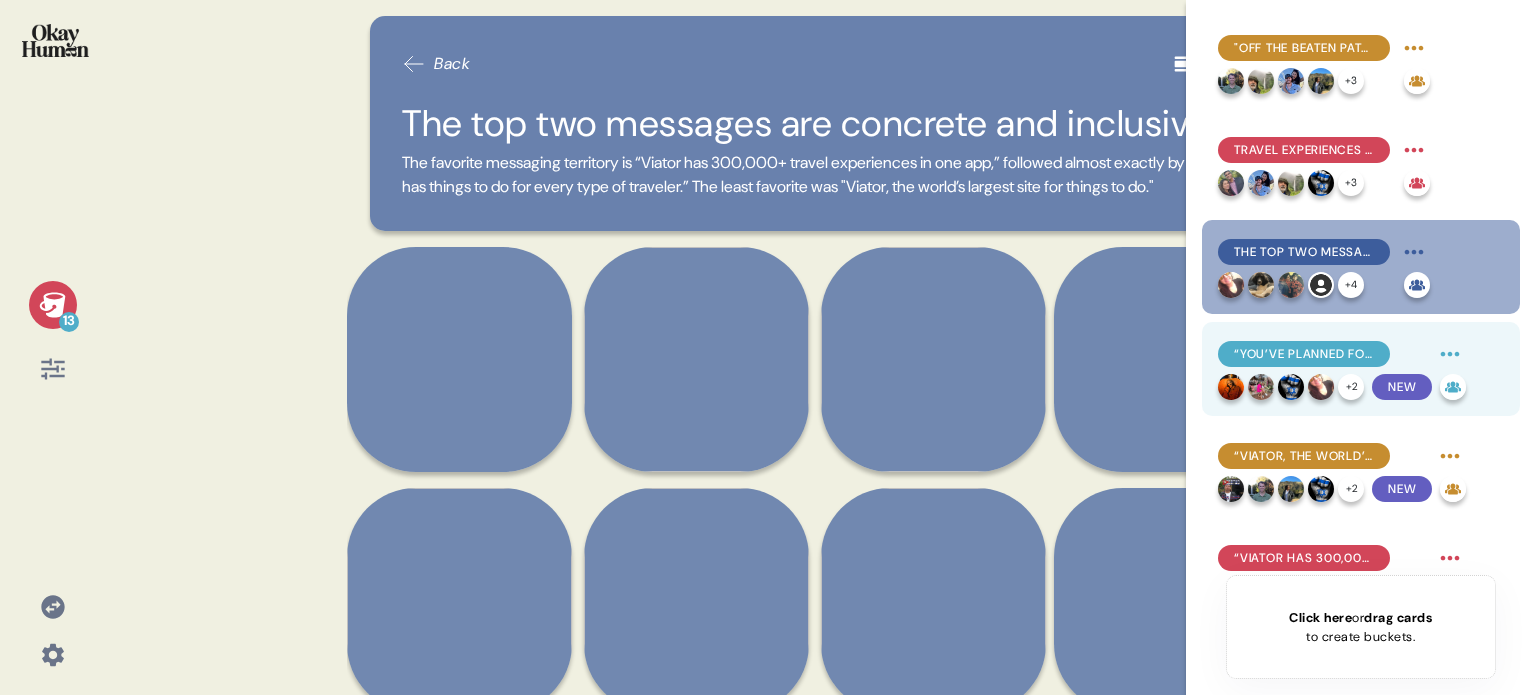 click on "“You’ve planned for the flight and the stay, now plan for what you’ll be doing.”" at bounding box center [1304, 354] 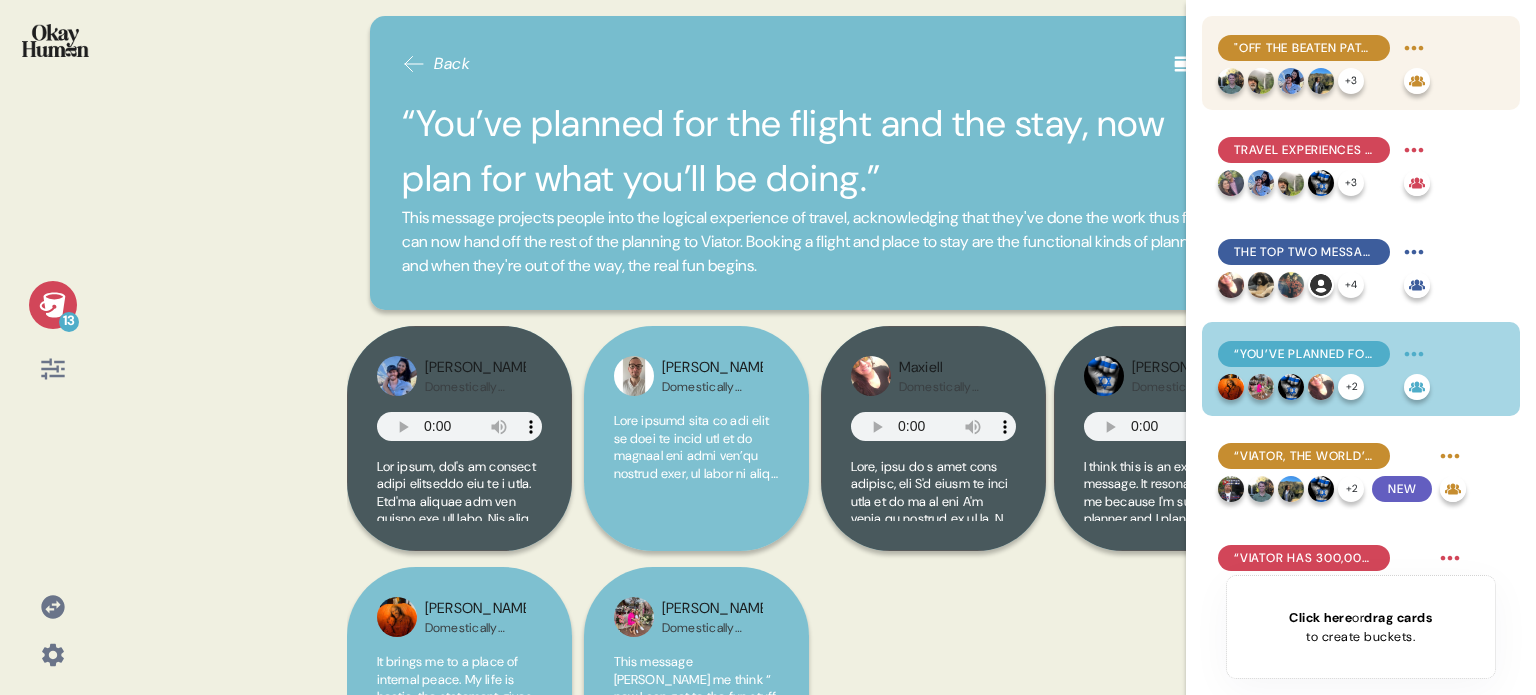 click on ""Off the beaten path" experiences and a window into "normal life in a place" are what make travel most memorable and meaningful." at bounding box center [1304, 48] 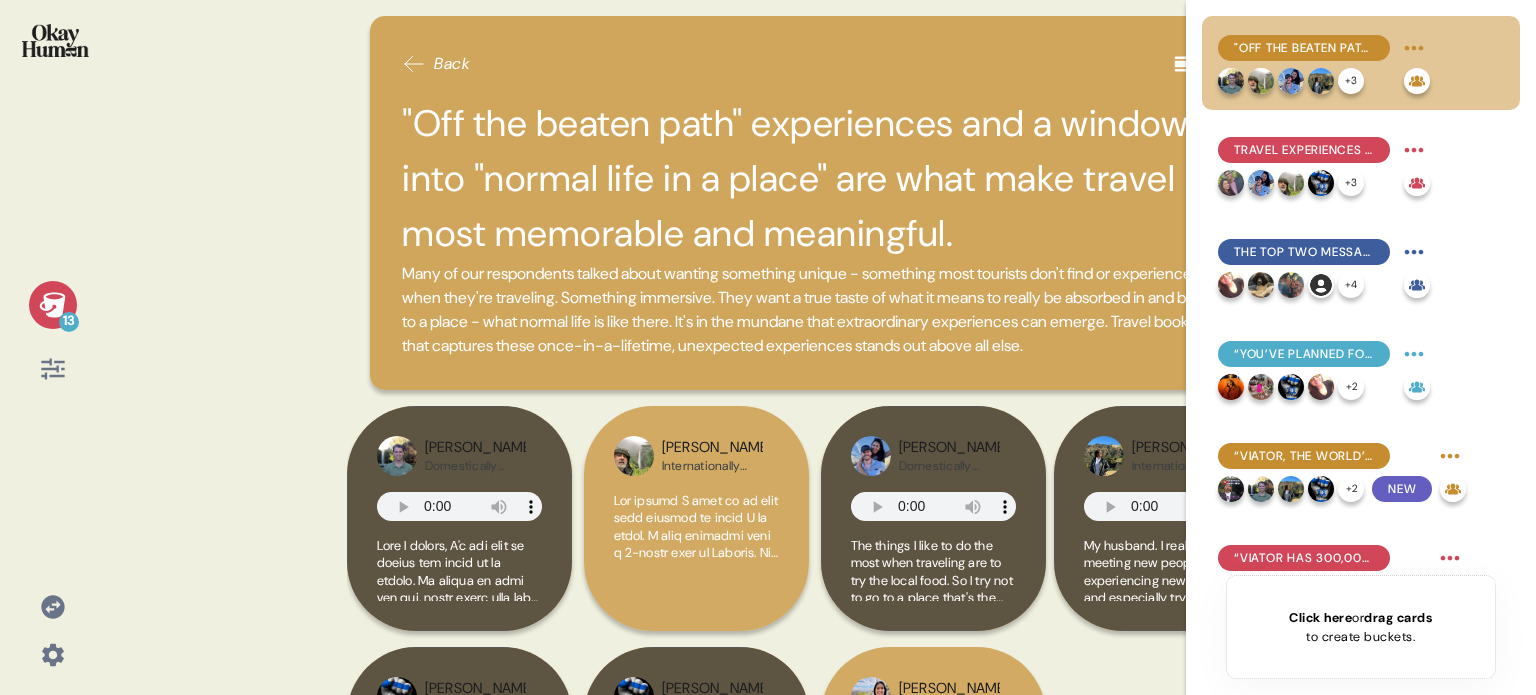 click at bounding box center (52, 305) 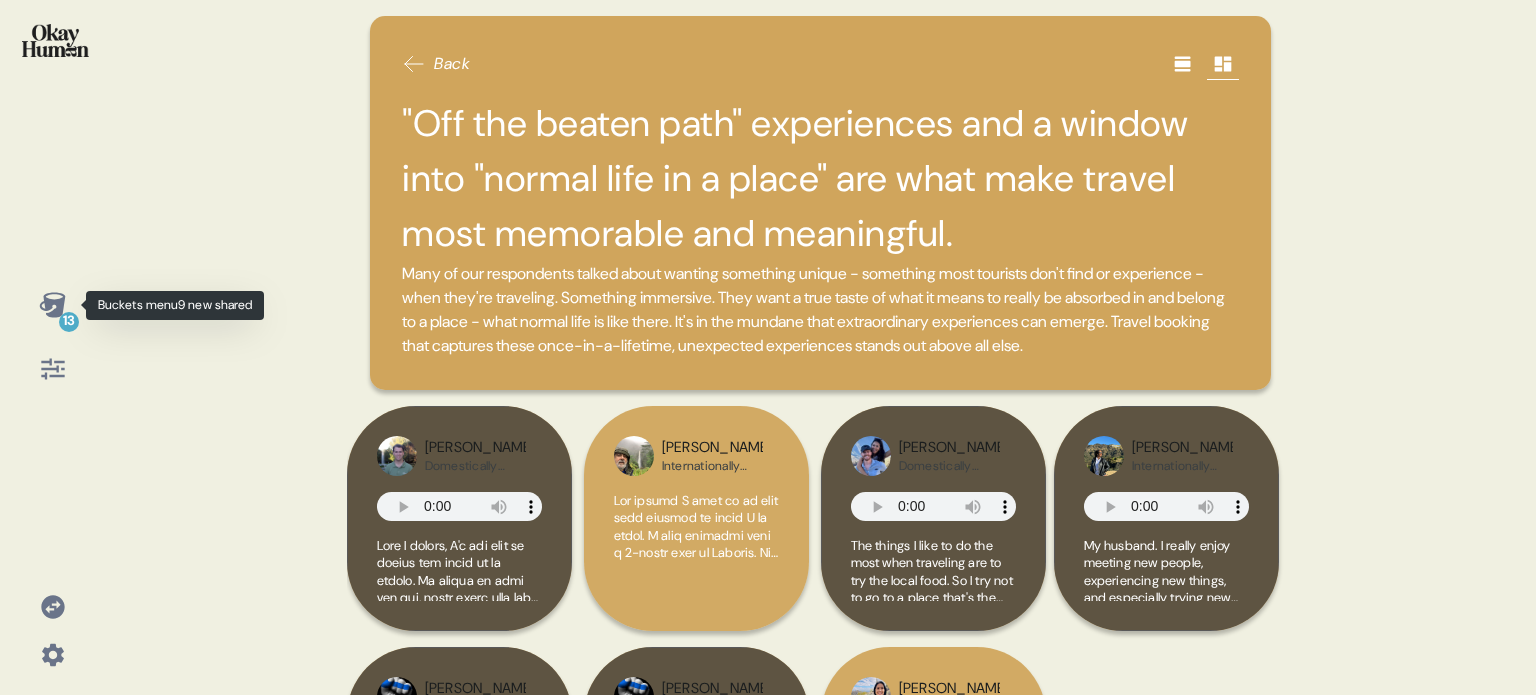 click 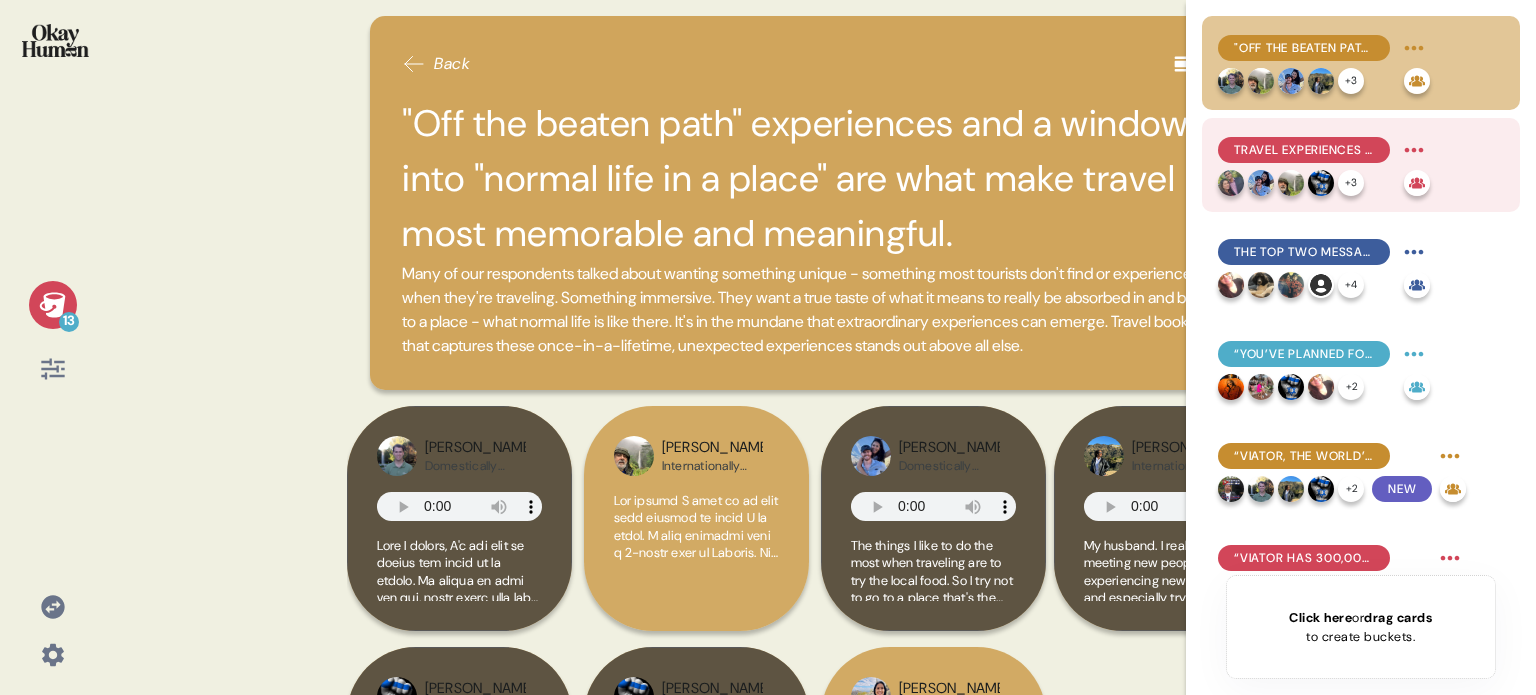 click on "Travel experiences are the expected highlights of a trip, and a place should have many options, but spontaneous surprises also make a trip." at bounding box center (1304, 150) 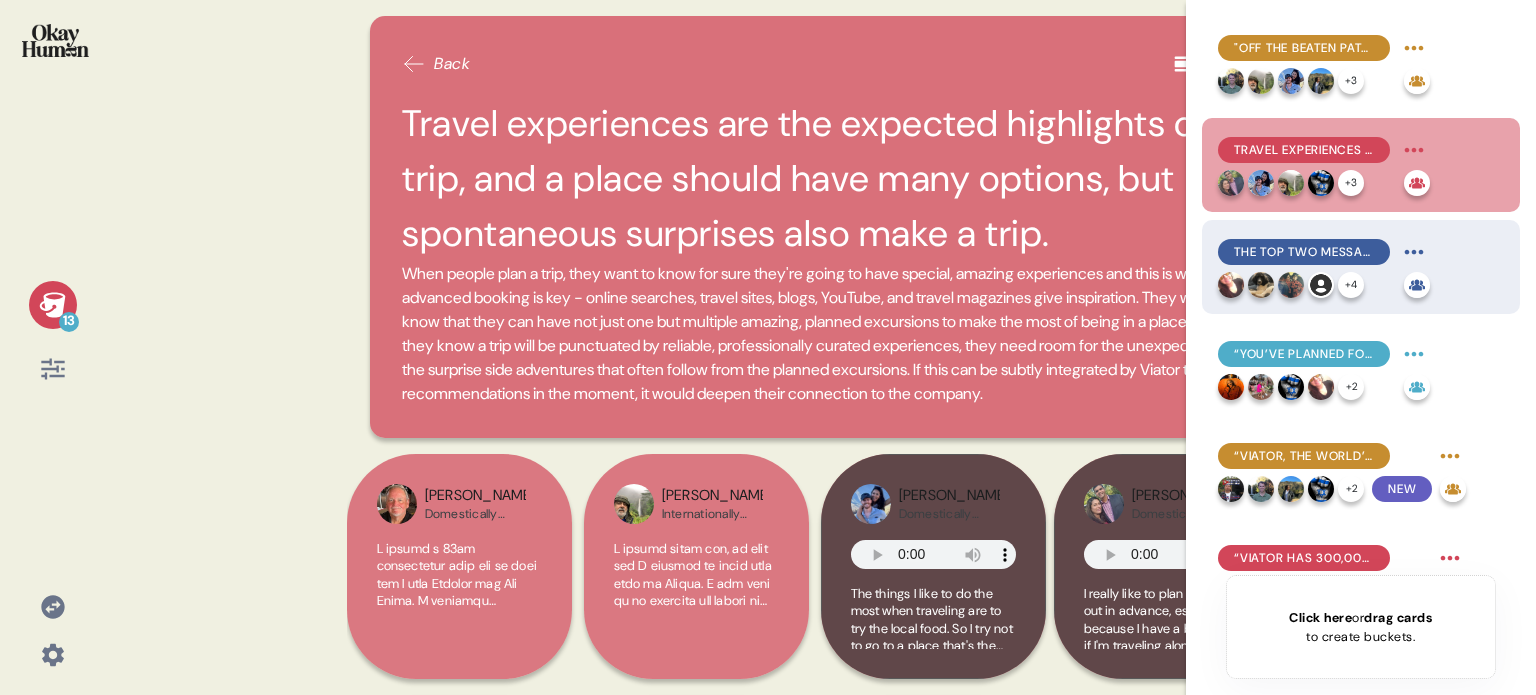 click on "The top two messages are concrete and inclusive." at bounding box center [1304, 252] 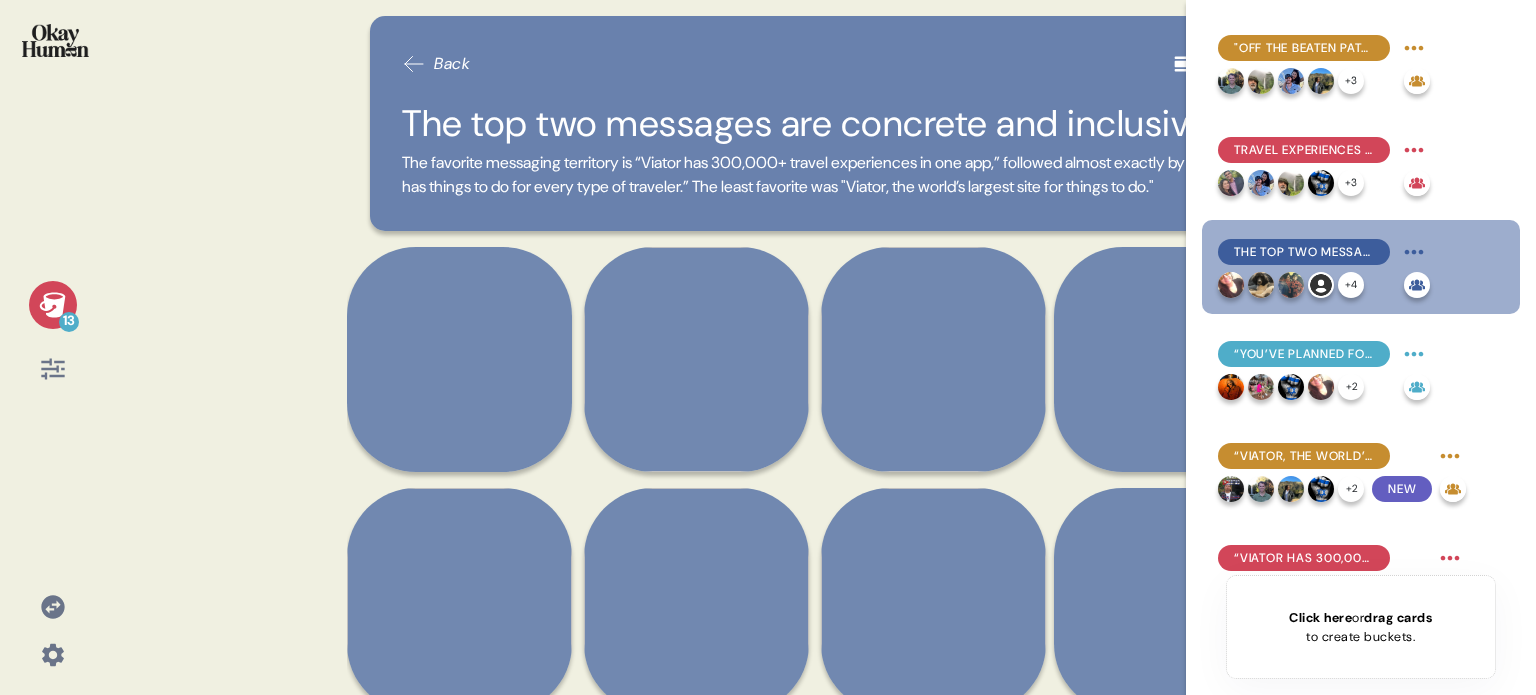 click on "13" at bounding box center (53, 305) 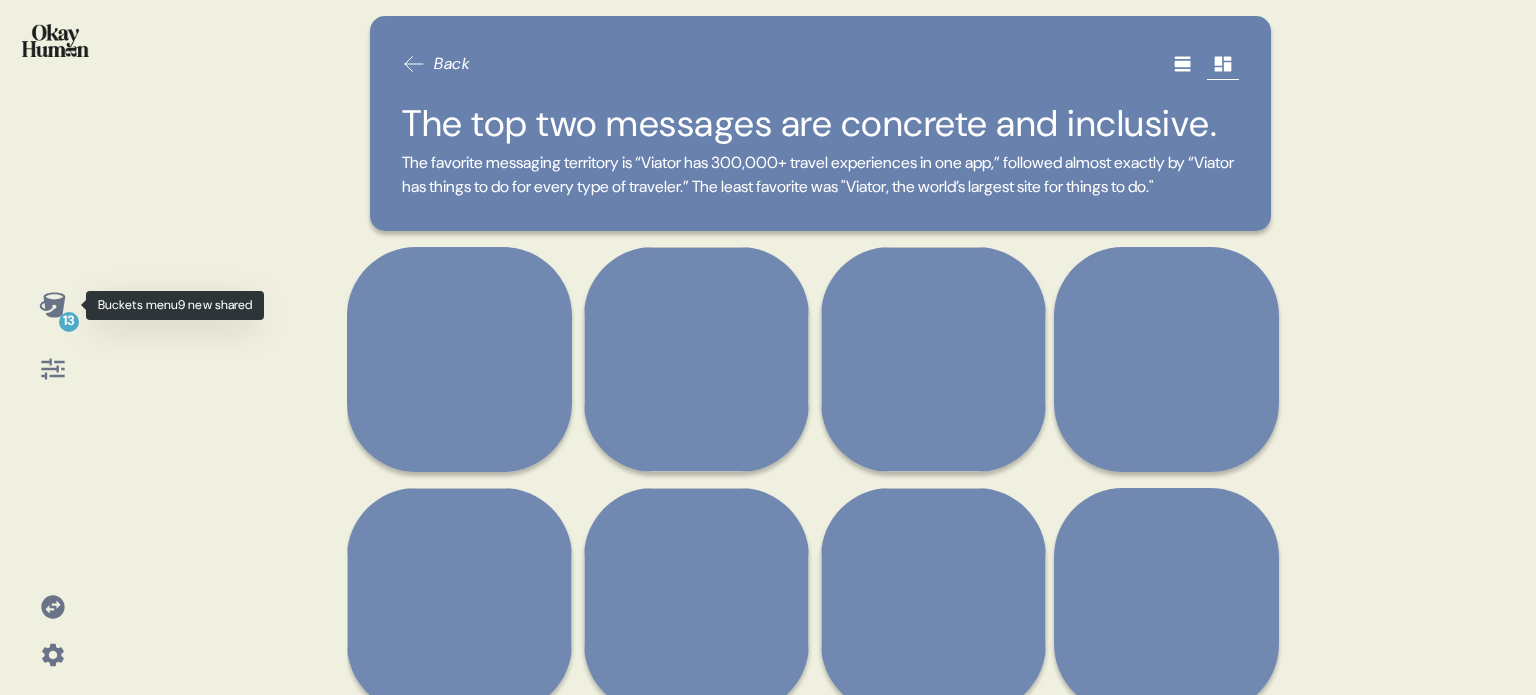 click 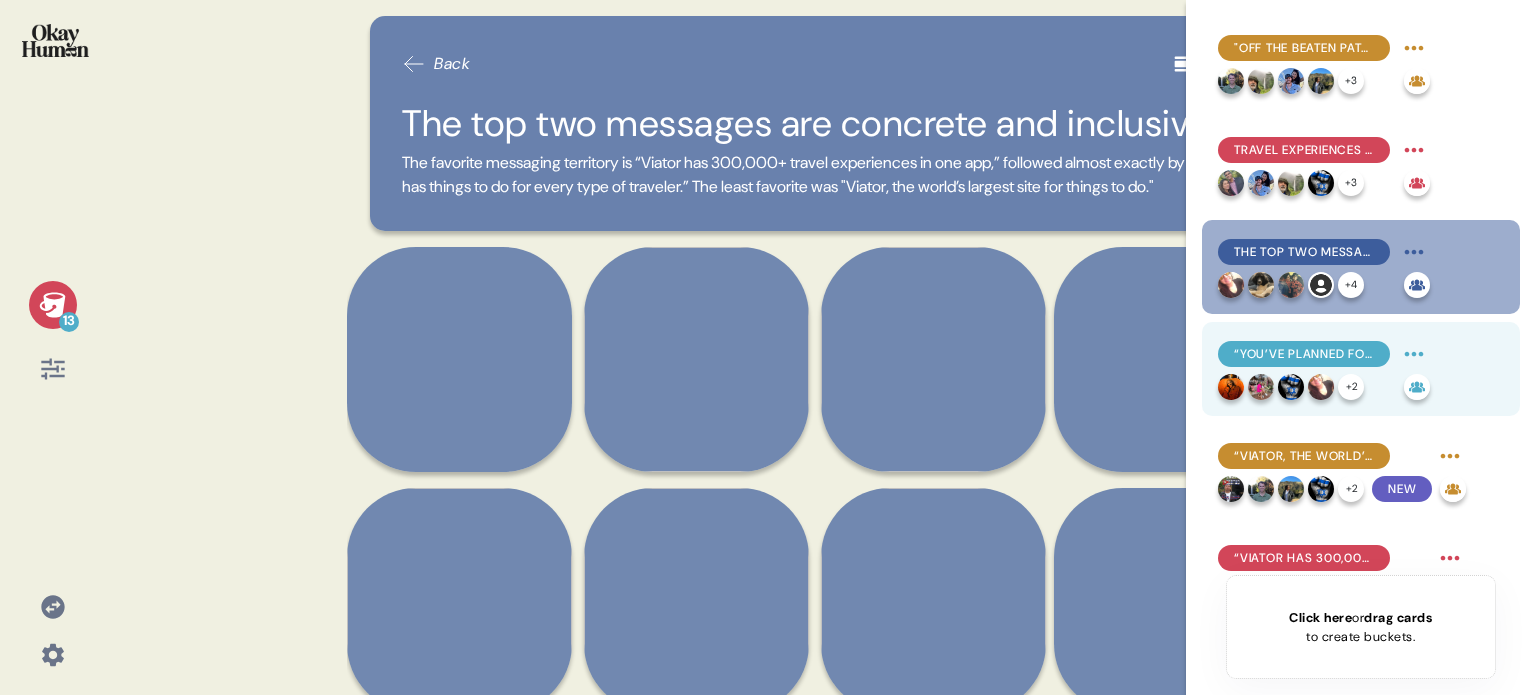 click on "“You’ve planned for the flight and the stay, now plan for what you’ll be doing.”" at bounding box center (1304, 354) 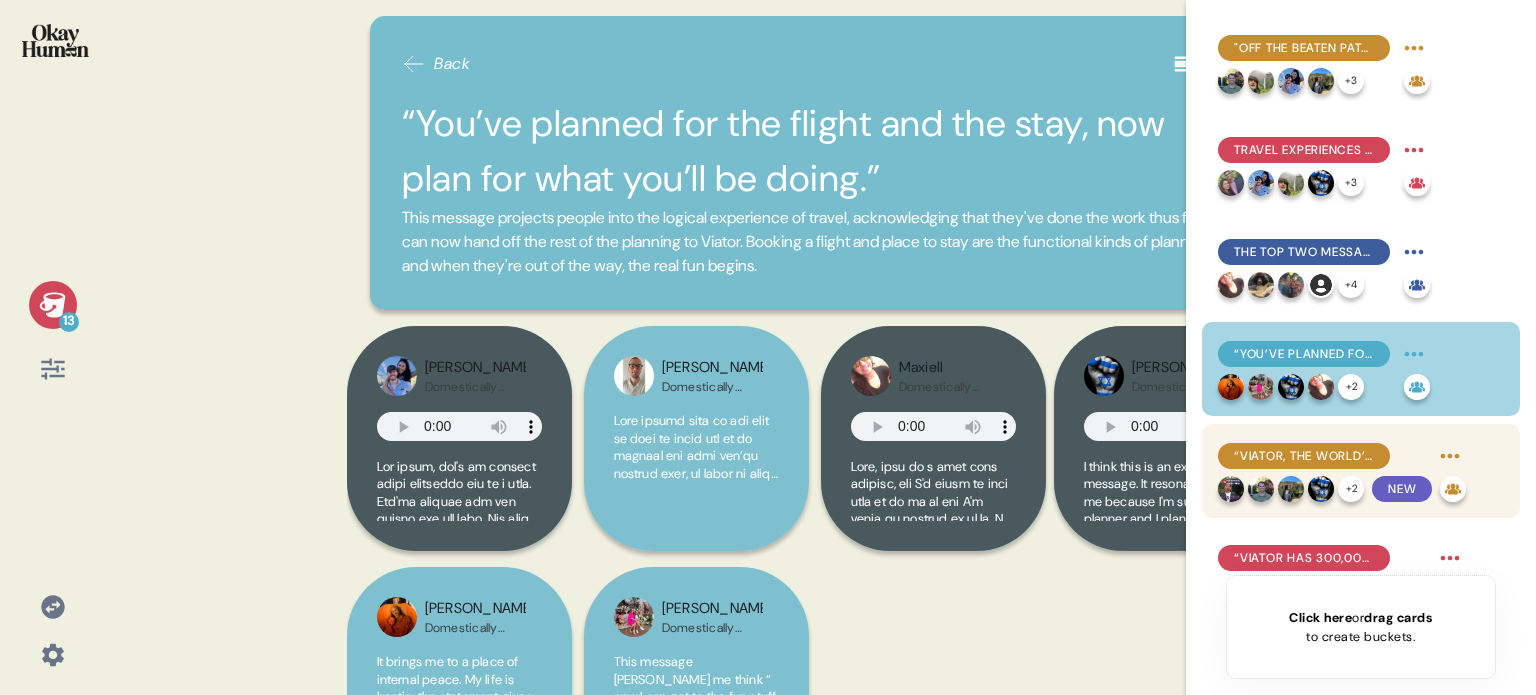click on "“Viator, the world’s largest site for things to do."" at bounding box center (1304, 456) 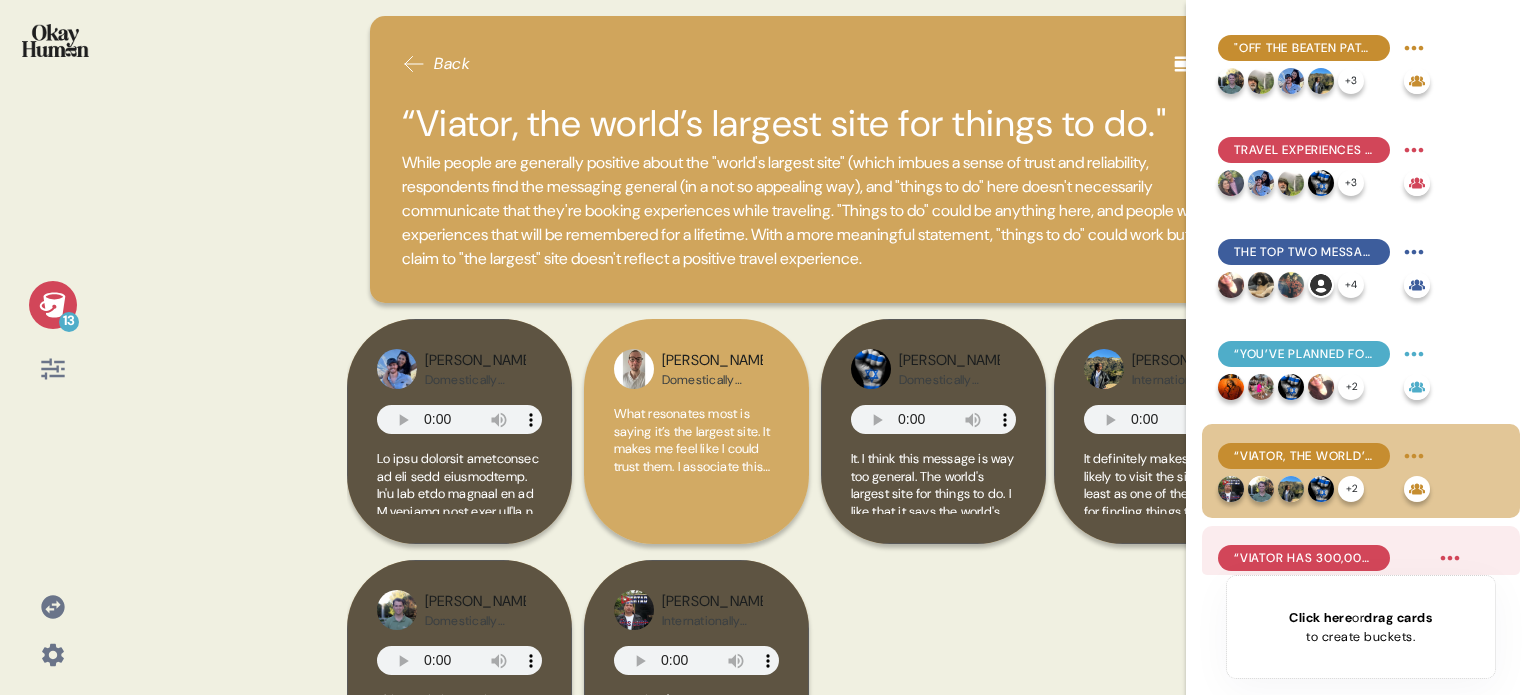 click on "“Viator has 300,000+ travel experiences in one app.”" at bounding box center (1304, 558) 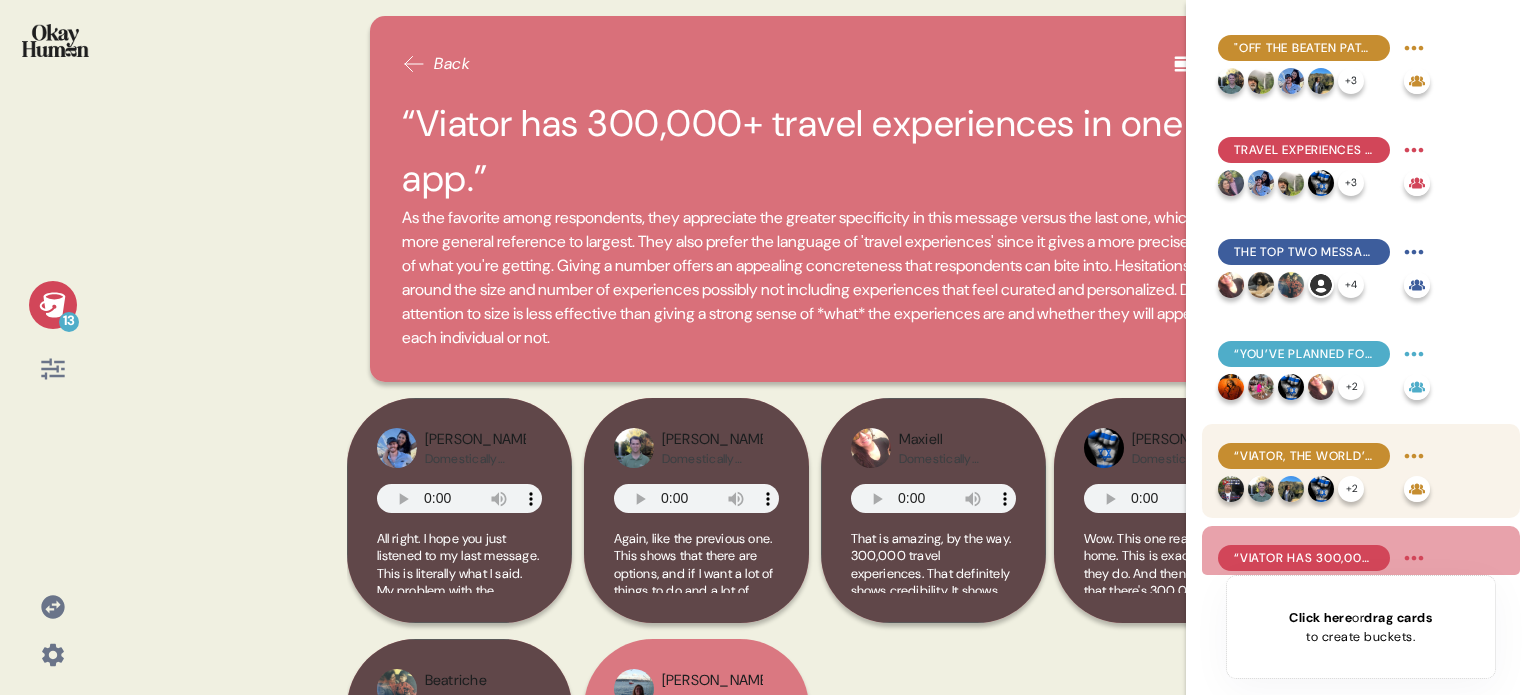 scroll, scrollTop: 200, scrollLeft: 0, axis: vertical 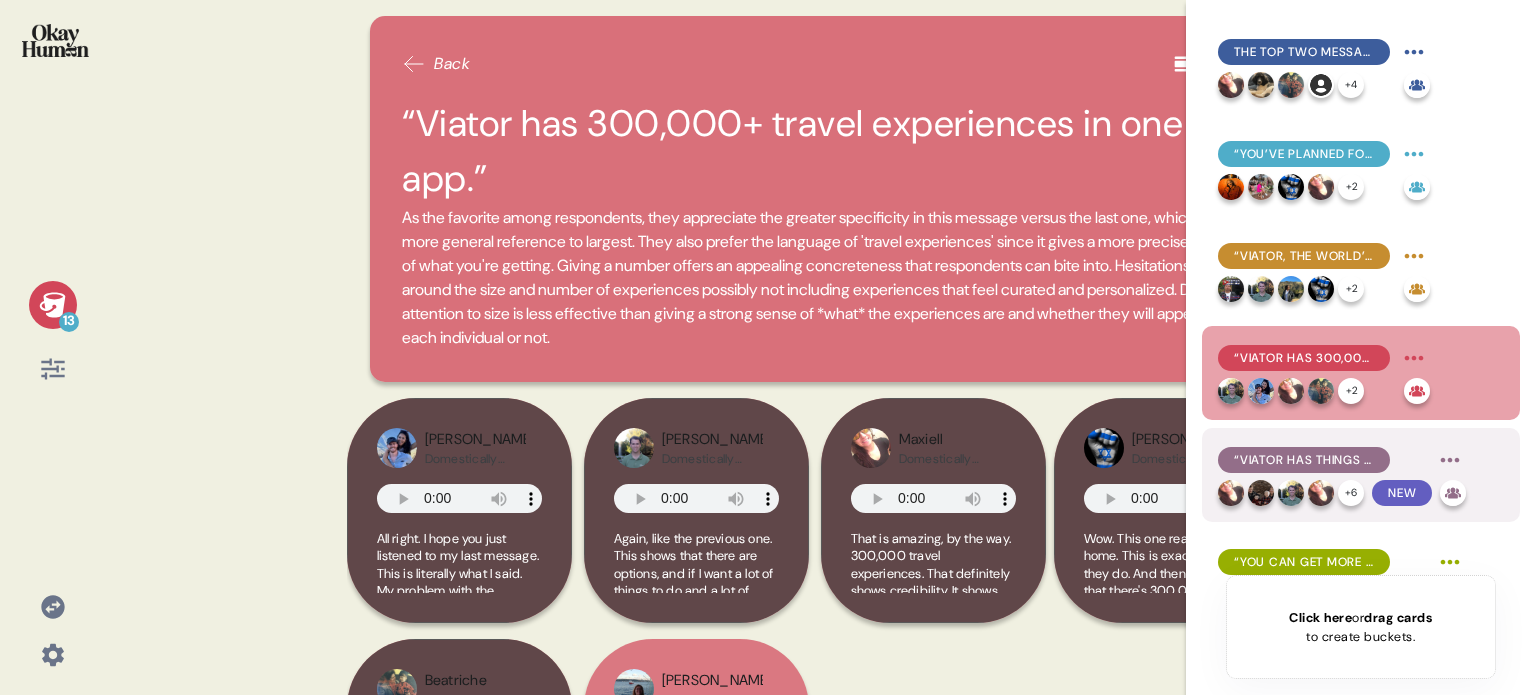 click on "“Viator has things to do for every type of traveler.”" at bounding box center (1304, 460) 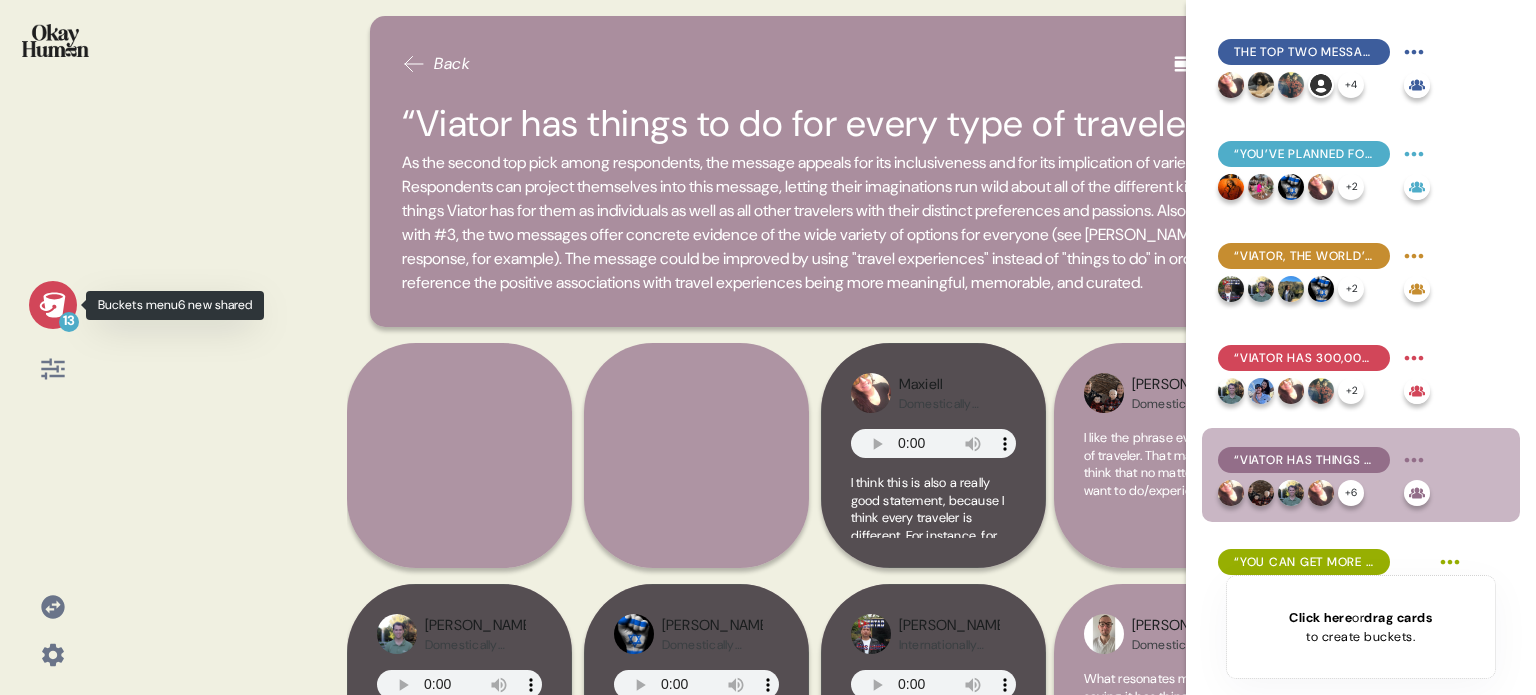click 